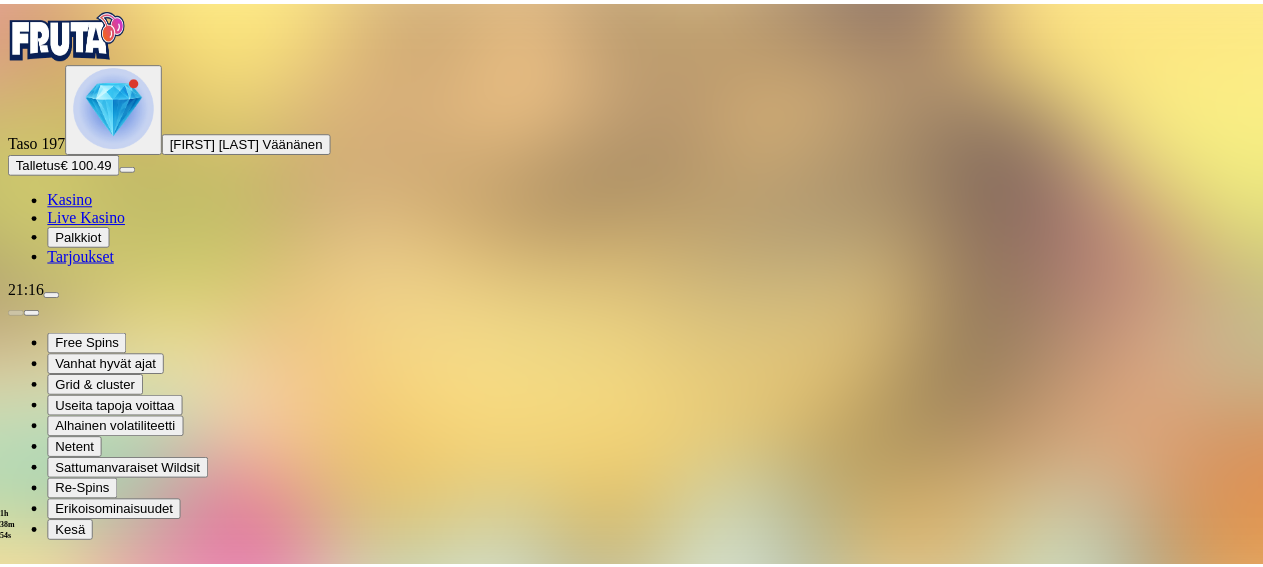 scroll, scrollTop: 0, scrollLeft: 0, axis: both 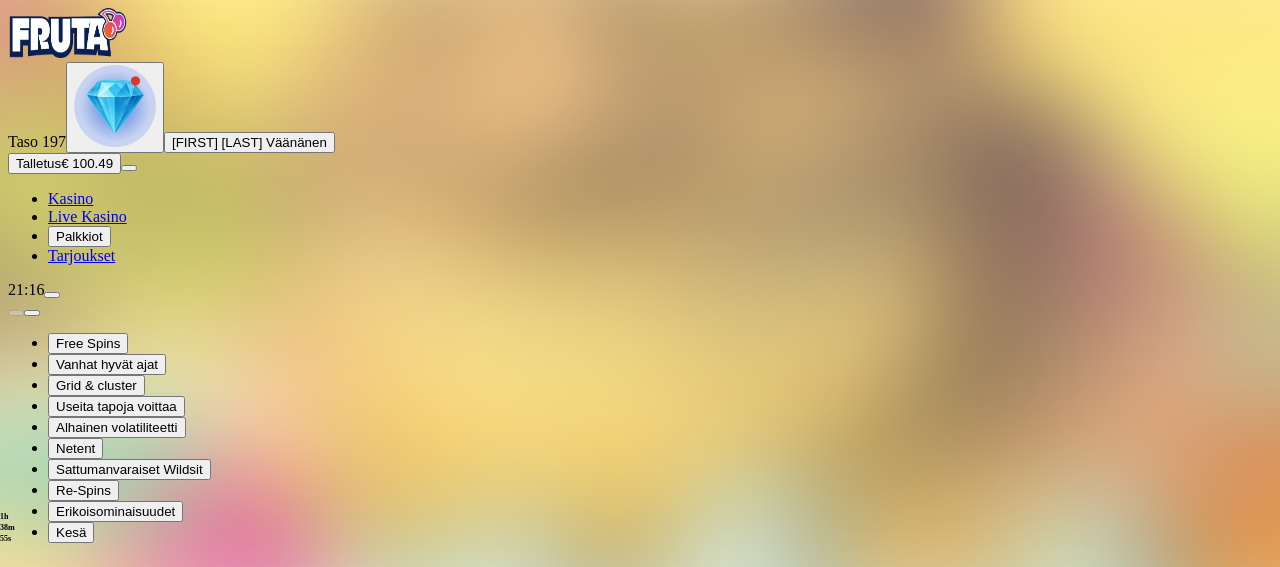 click at bounding box center (16, 1342) 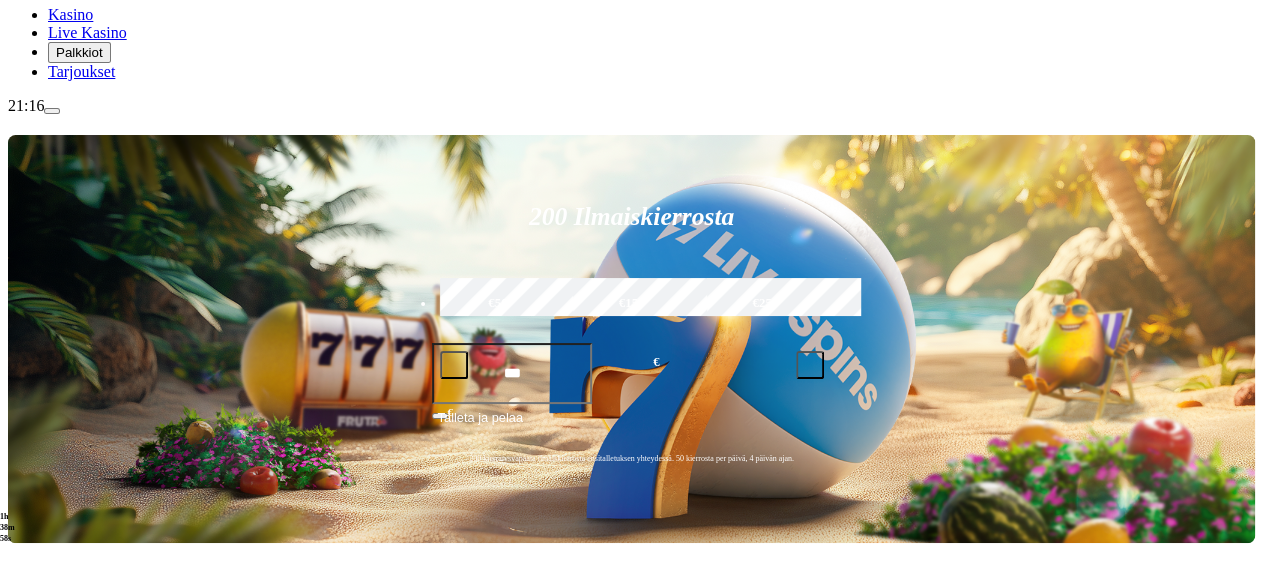 scroll, scrollTop: 218, scrollLeft: 0, axis: vertical 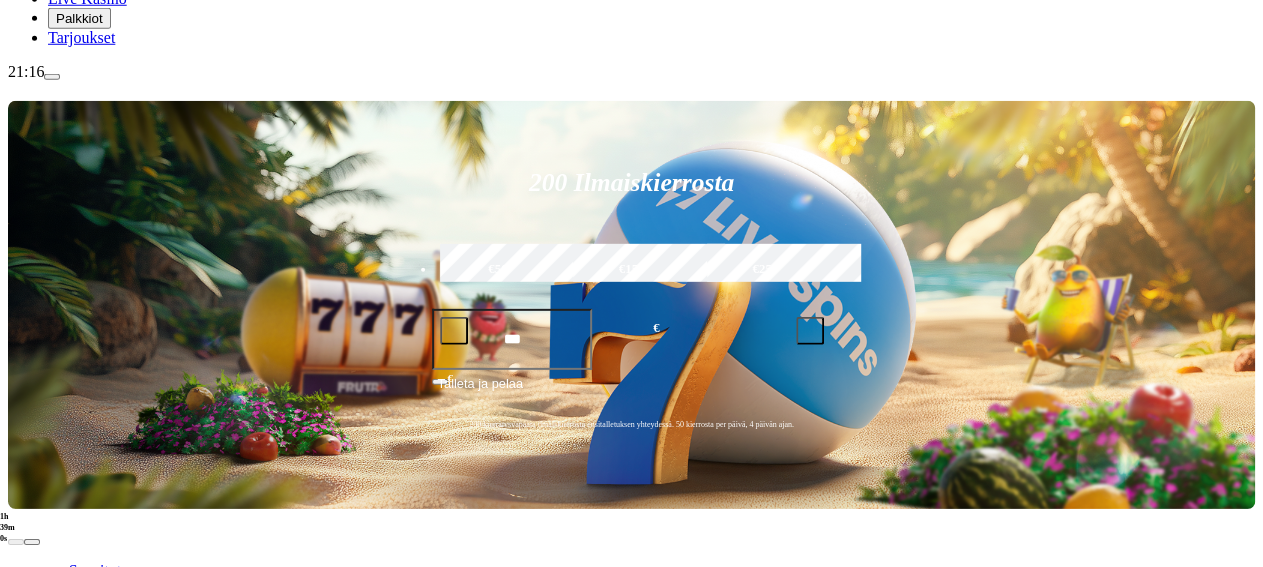 click at bounding box center [32, 780] 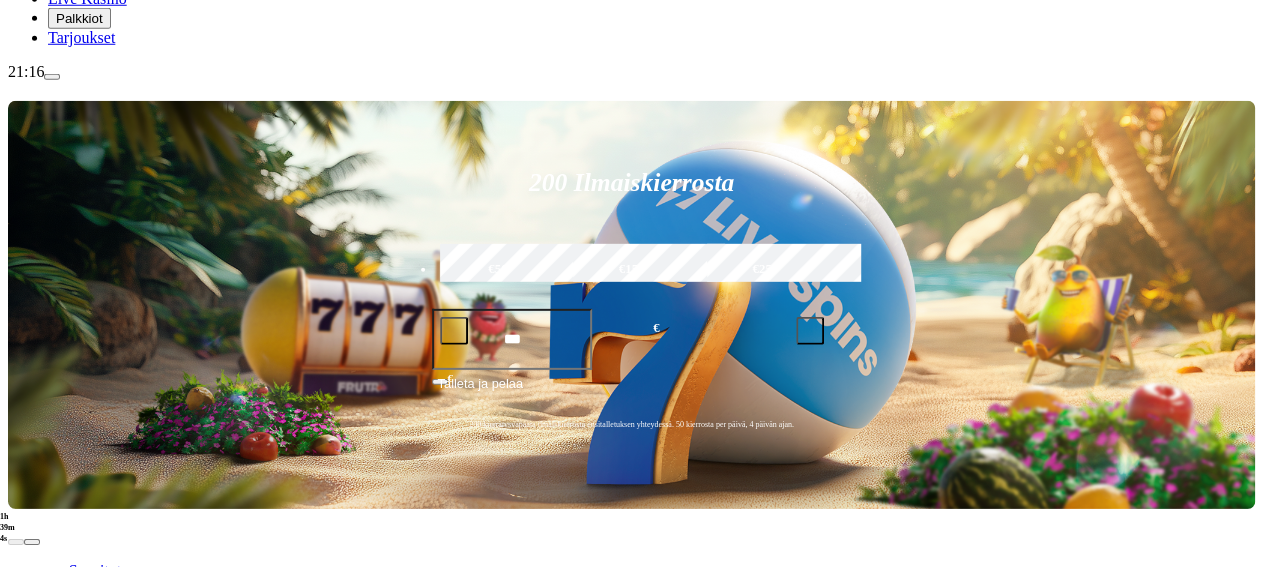 click at bounding box center (32, 780) 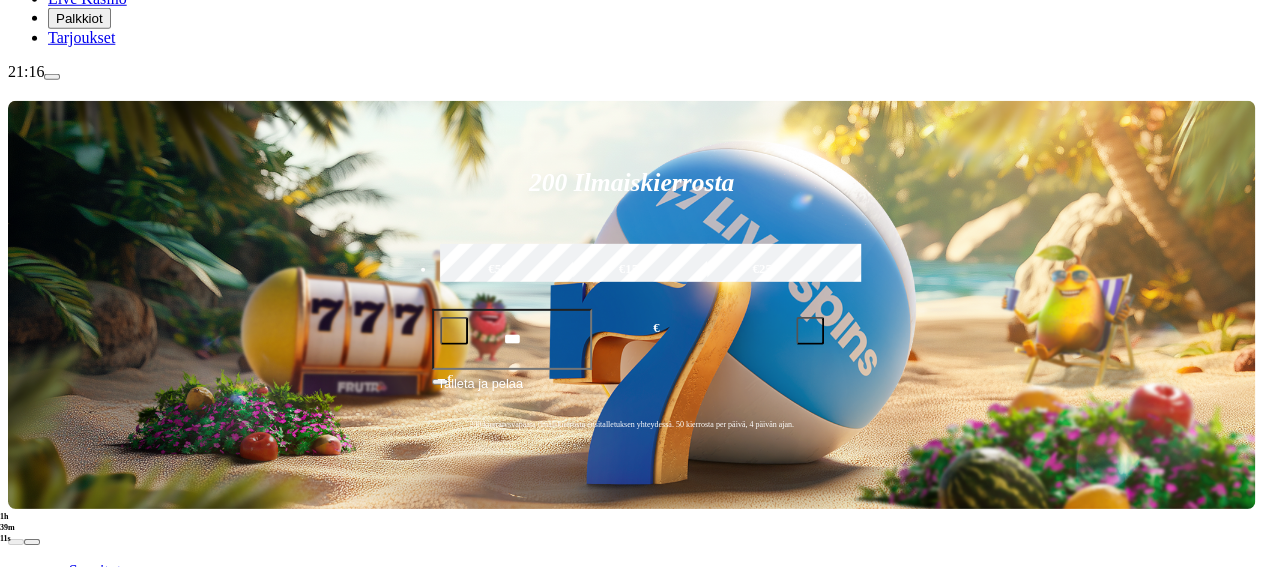 click at bounding box center [16, 780] 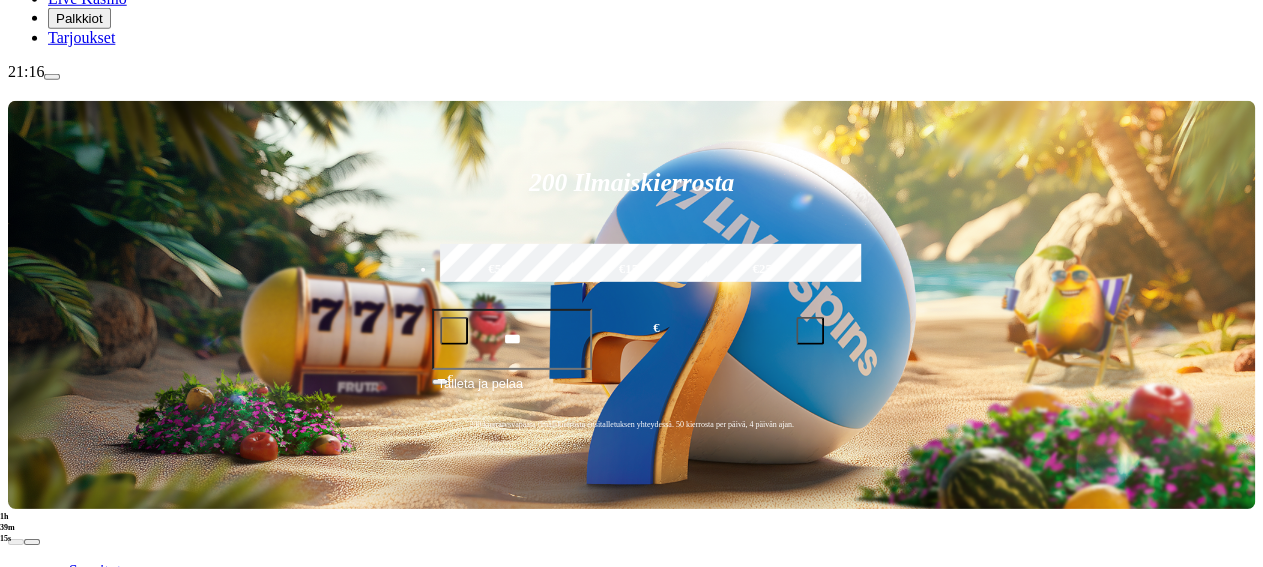click at bounding box center [32, 780] 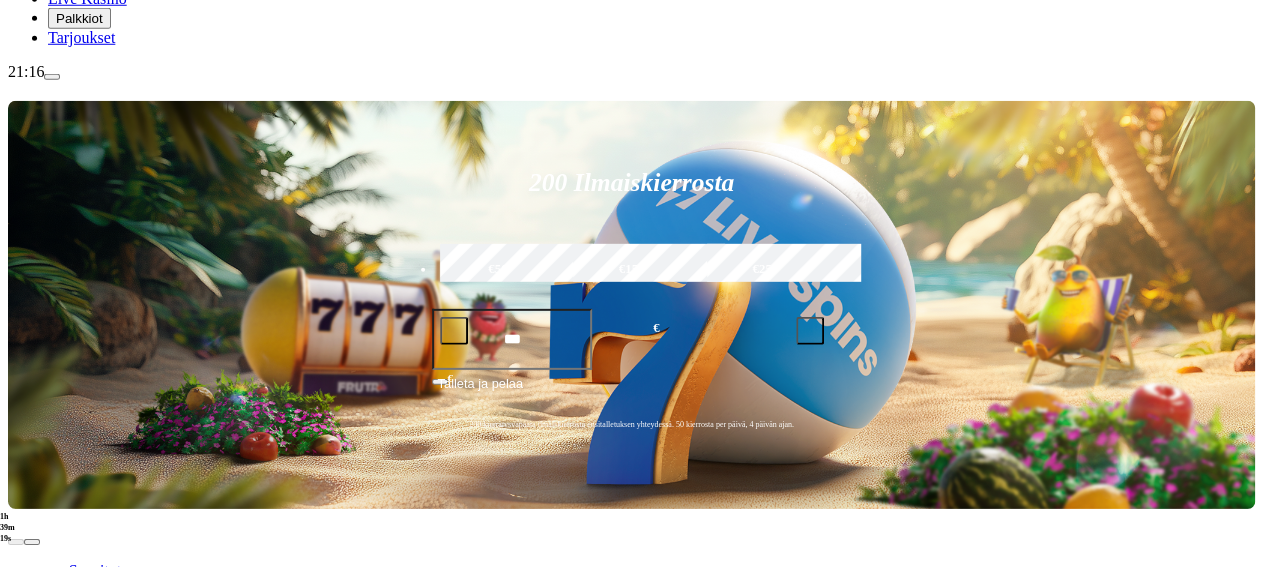 click at bounding box center (32, 780) 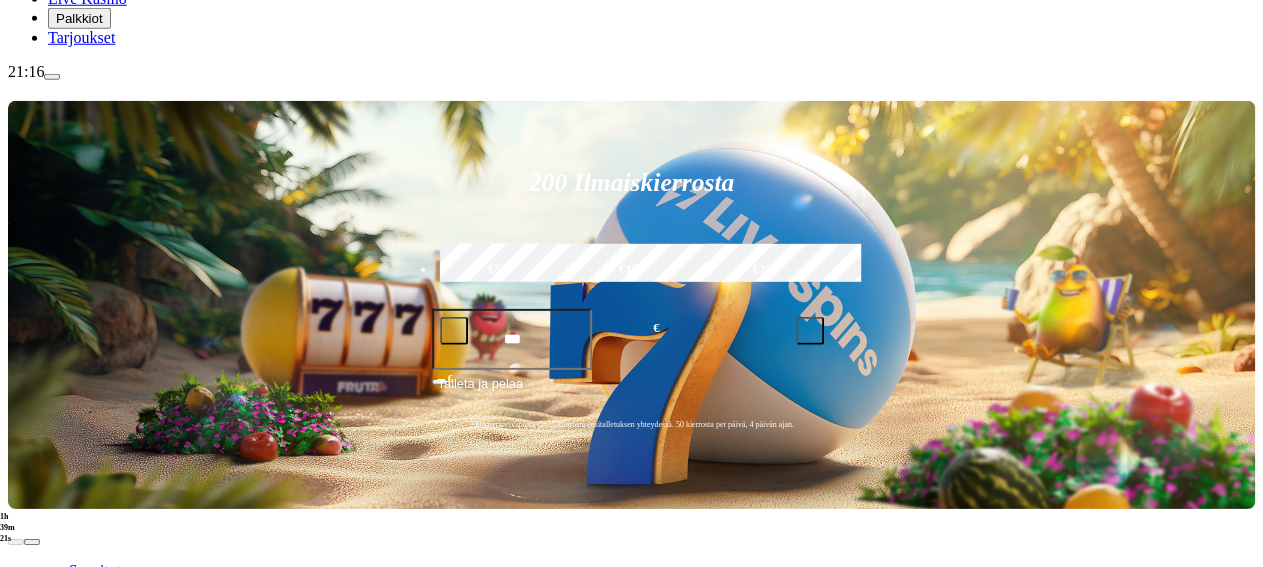 click at bounding box center (32, 780) 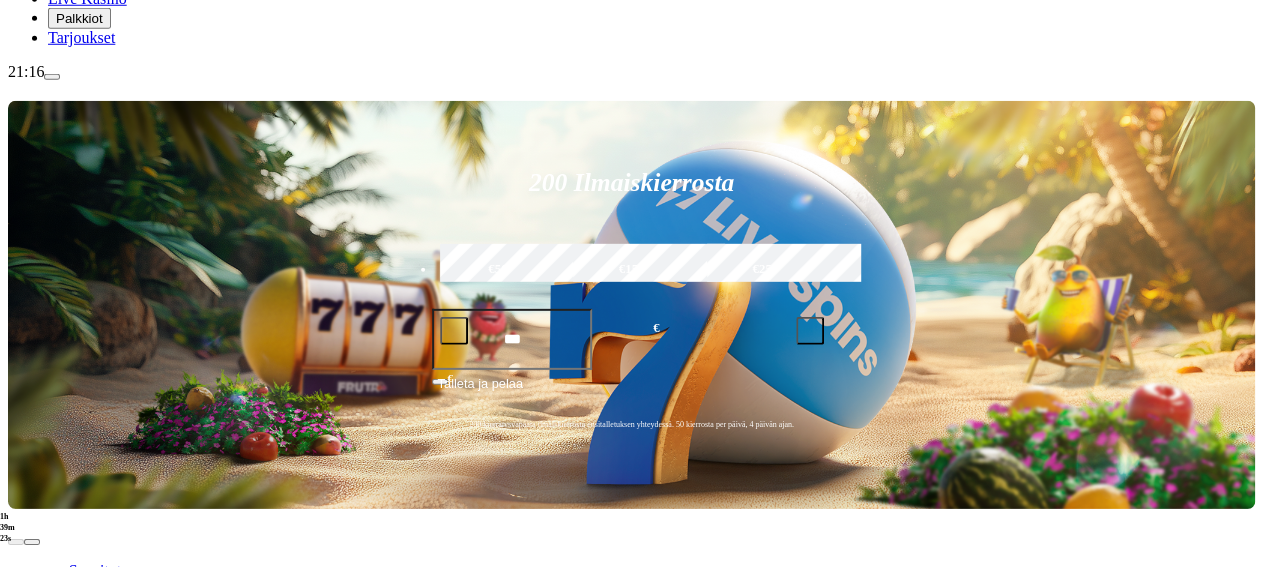 click at bounding box center (32, 780) 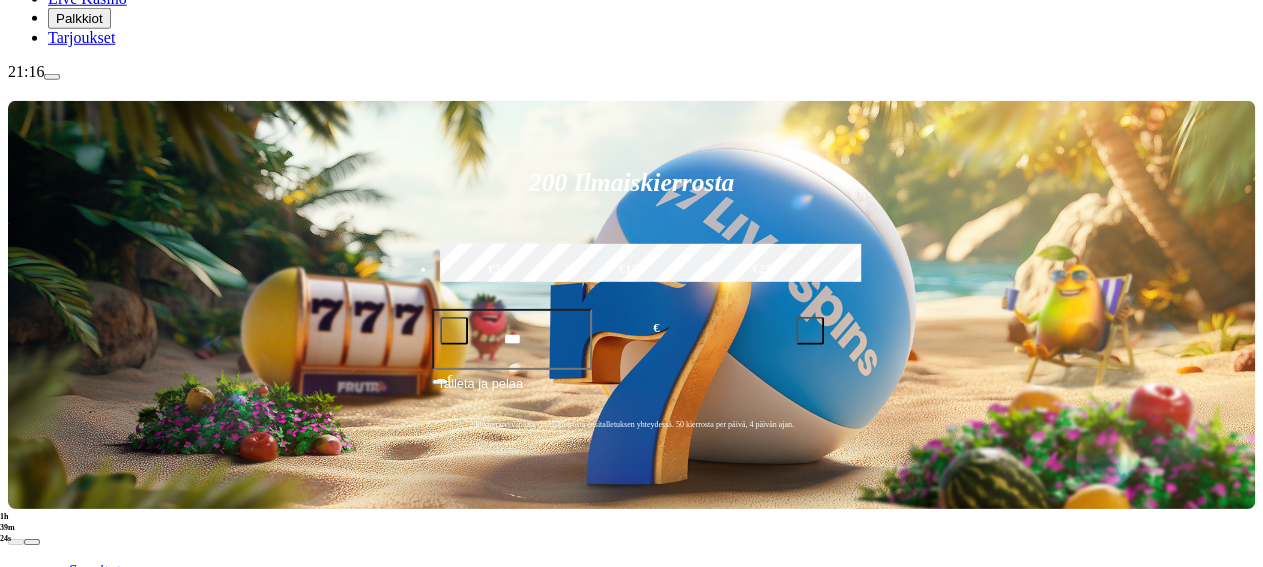 click on "Pelaa nyt" at bounding box center [-687, 1685] 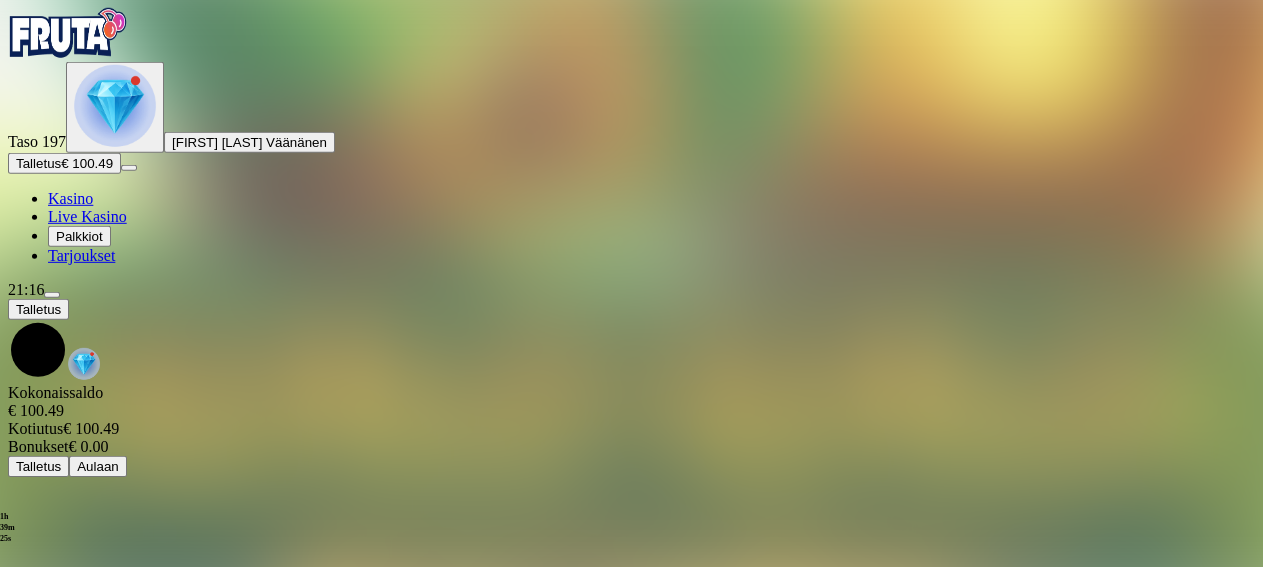 scroll, scrollTop: 0, scrollLeft: 0, axis: both 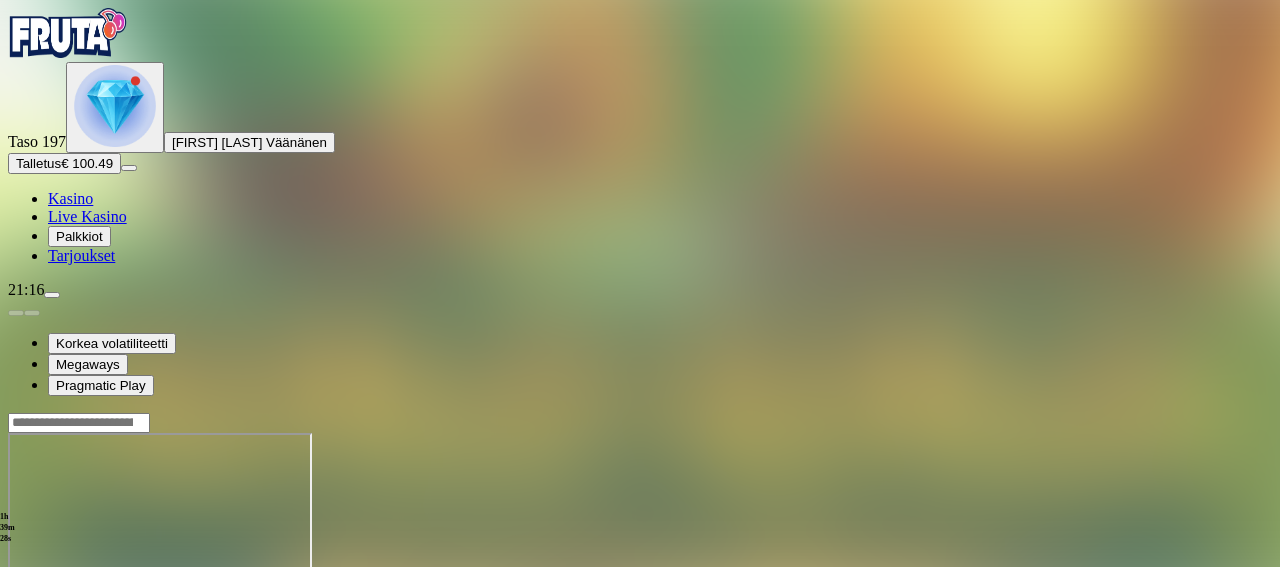 click at bounding box center [48, 605] 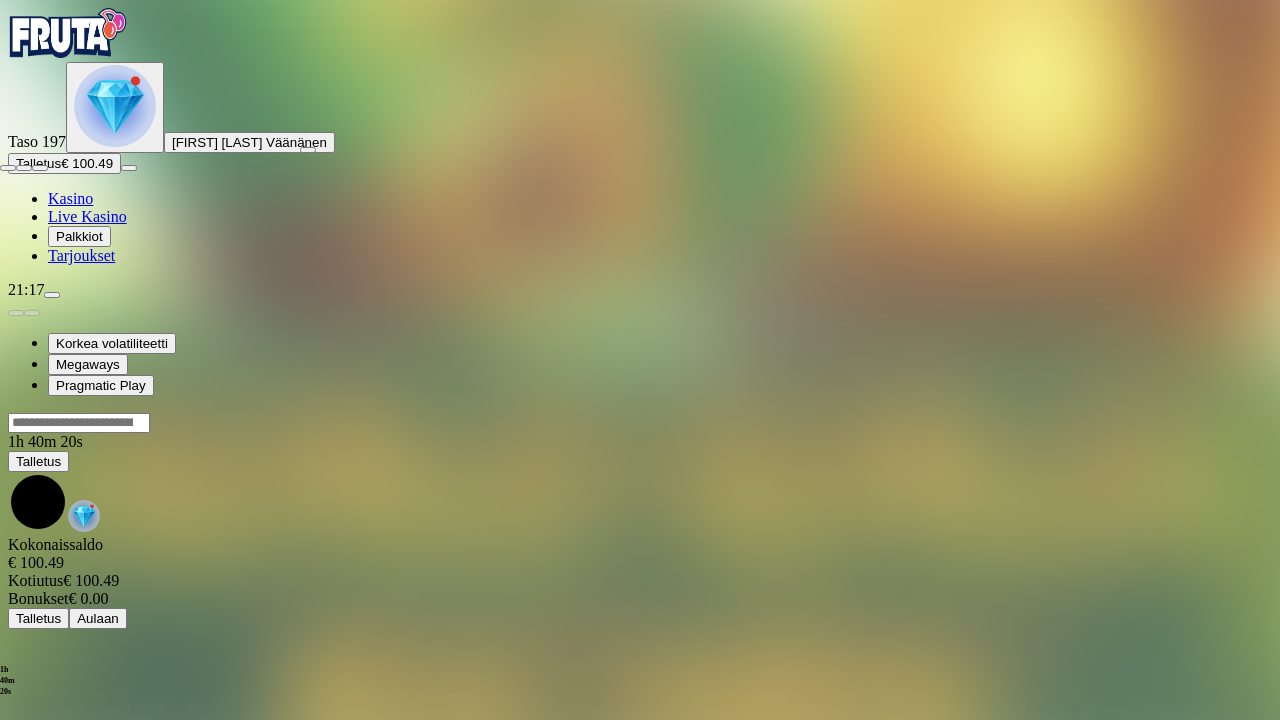 click at bounding box center [8, 168] 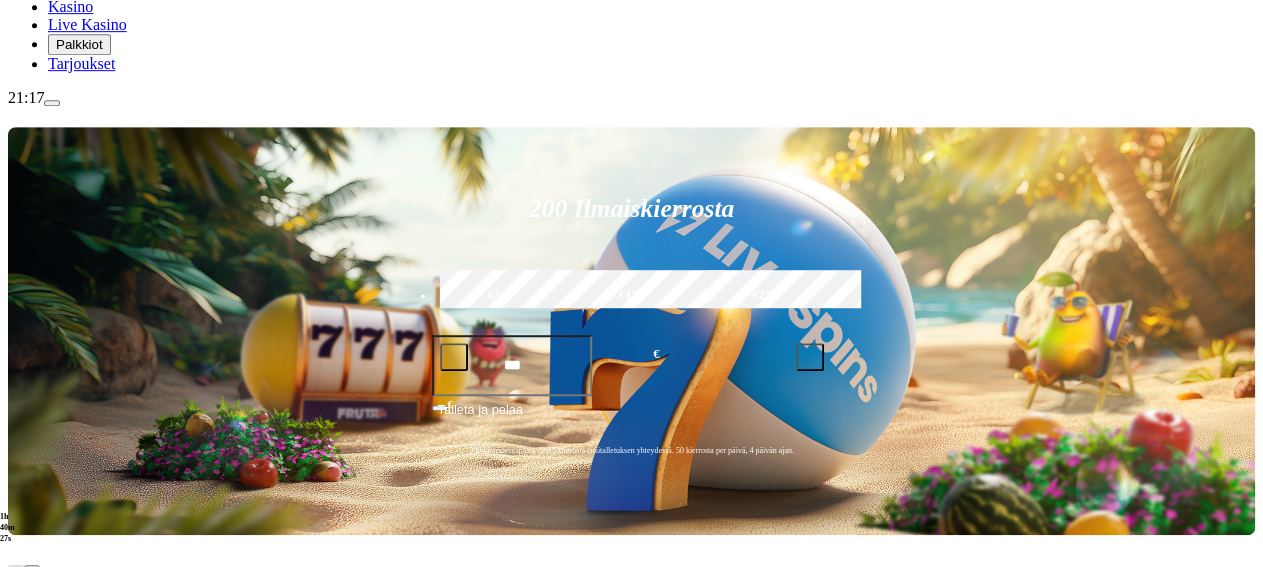 scroll, scrollTop: 204, scrollLeft: 0, axis: vertical 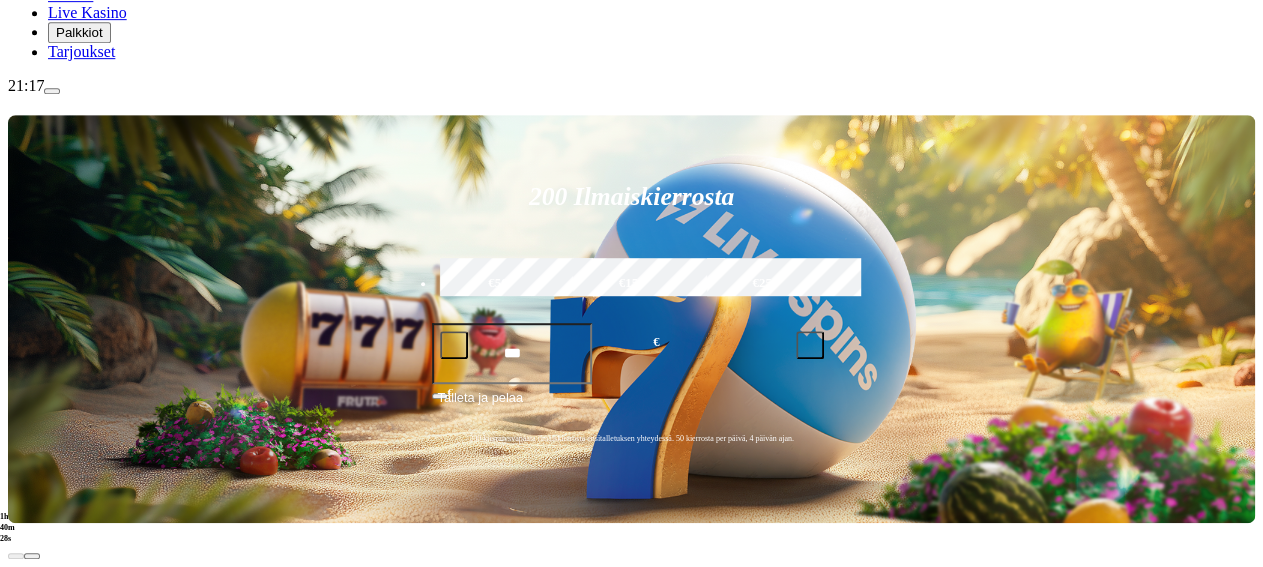 click on "Pelaa nyt" at bounding box center (77, 1126) 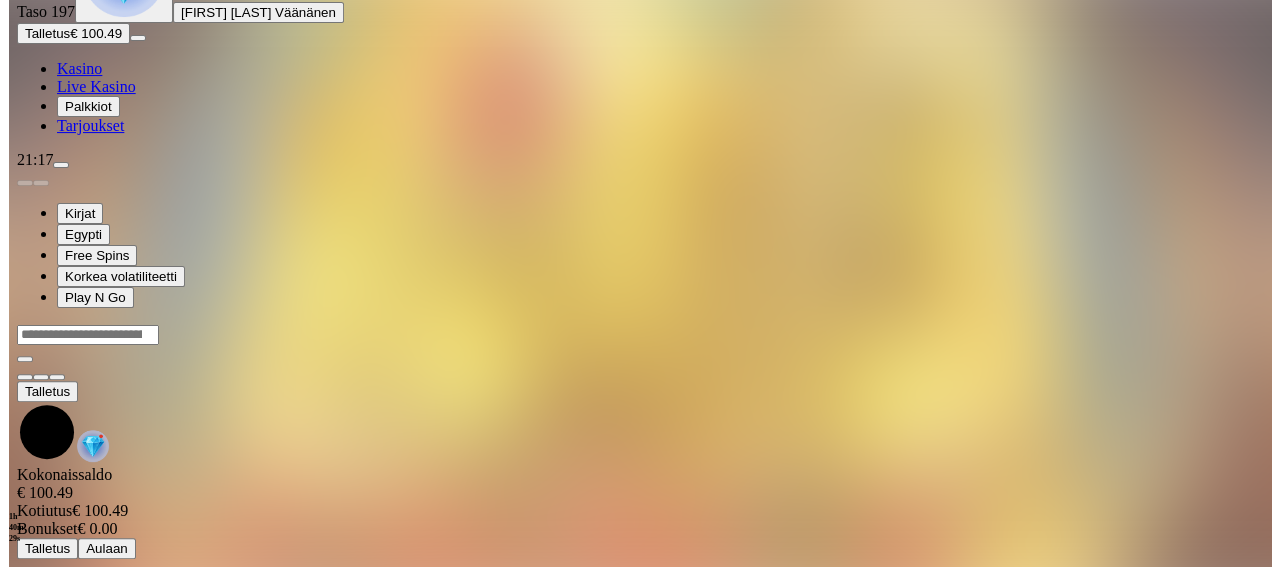 scroll, scrollTop: 0, scrollLeft: 0, axis: both 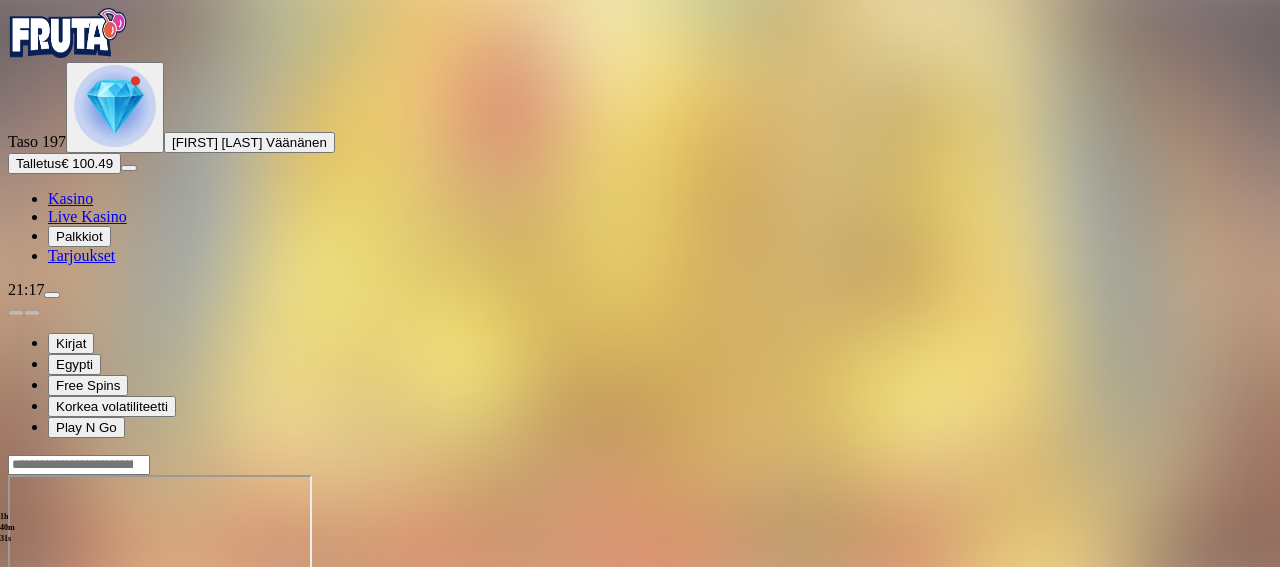 click at bounding box center [48, 647] 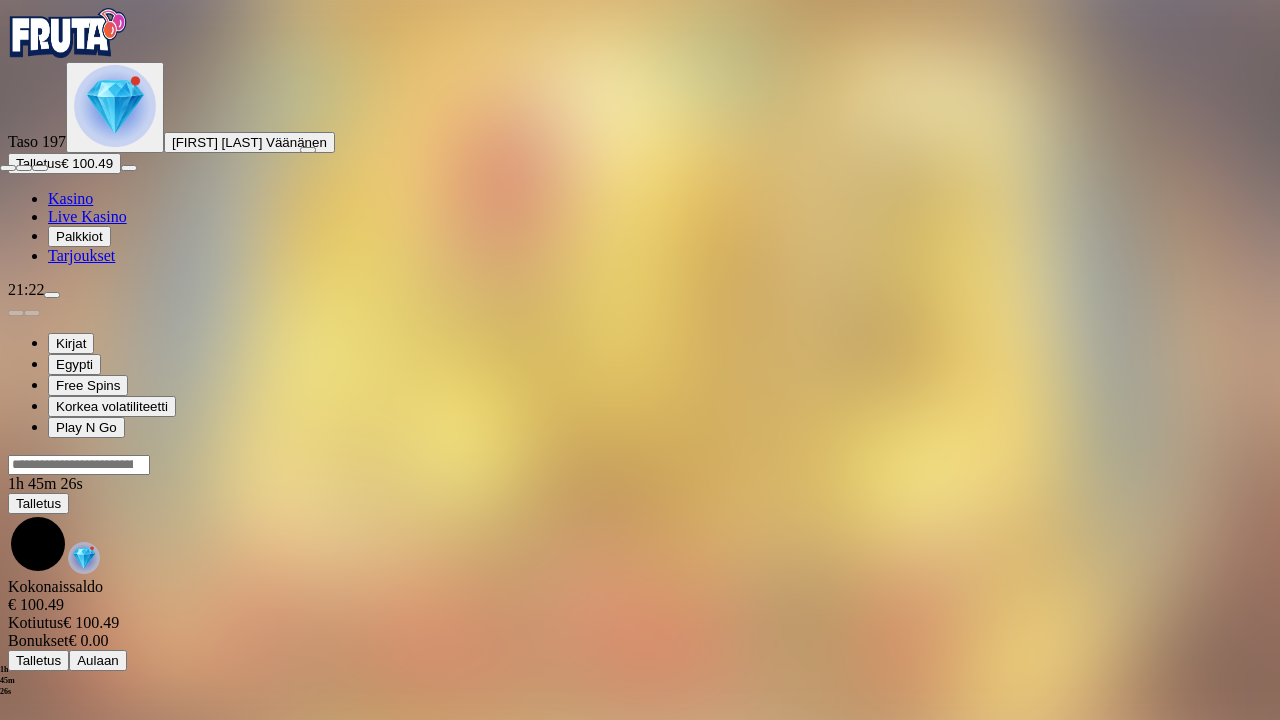 click at bounding box center [40, 168] 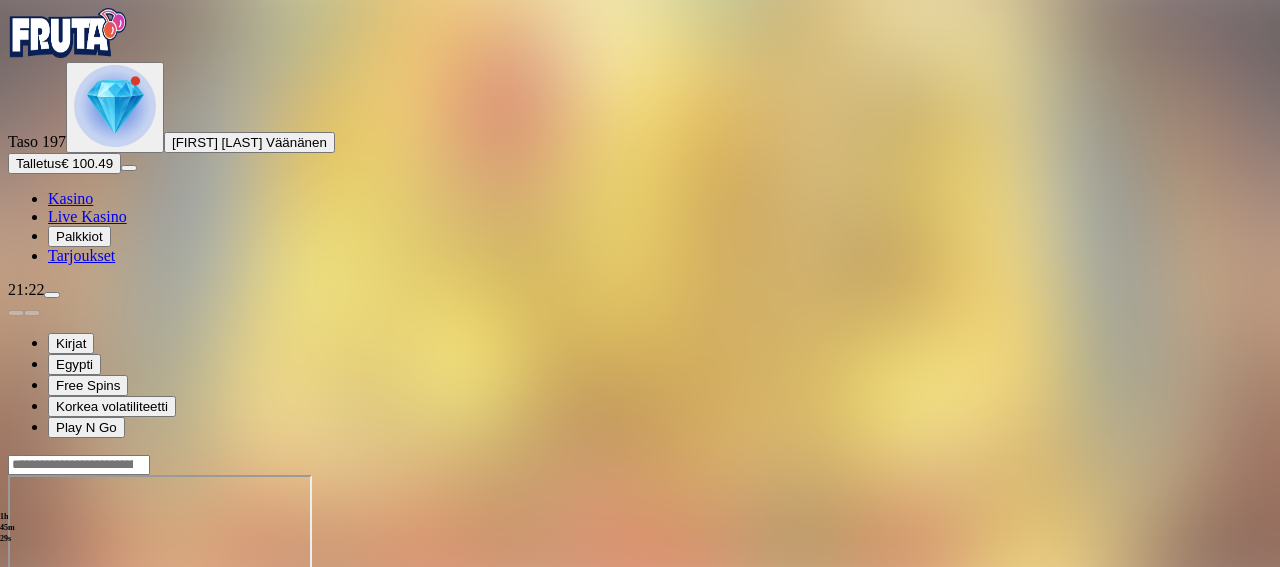 click at bounding box center (16, 647) 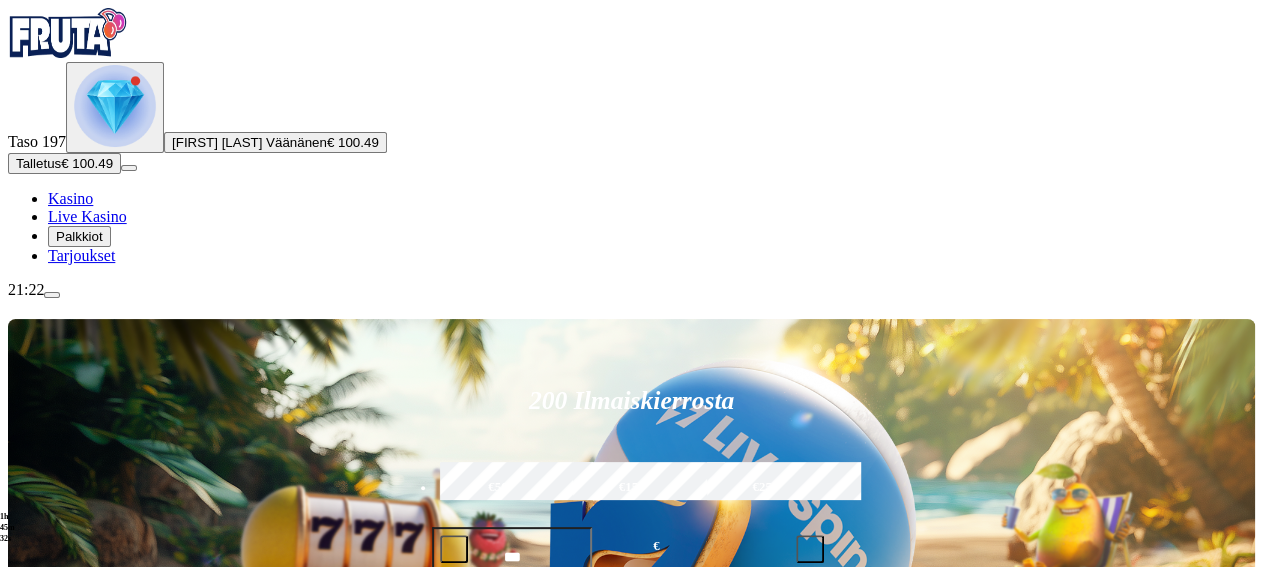 click at bounding box center (115, 106) 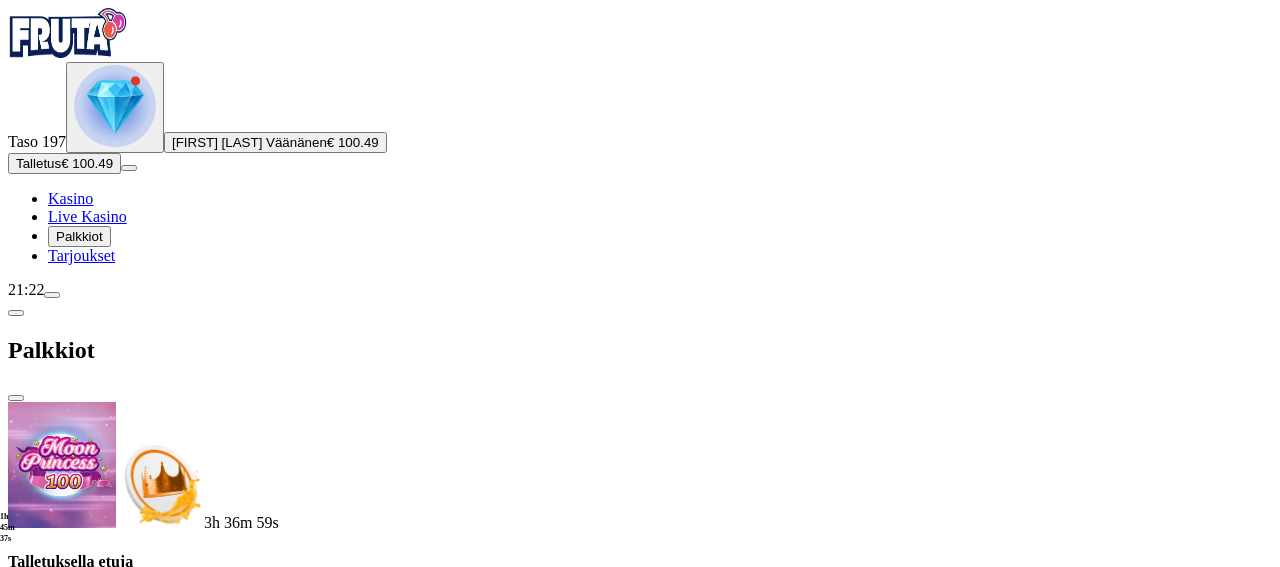 scroll, scrollTop: 570, scrollLeft: 0, axis: vertical 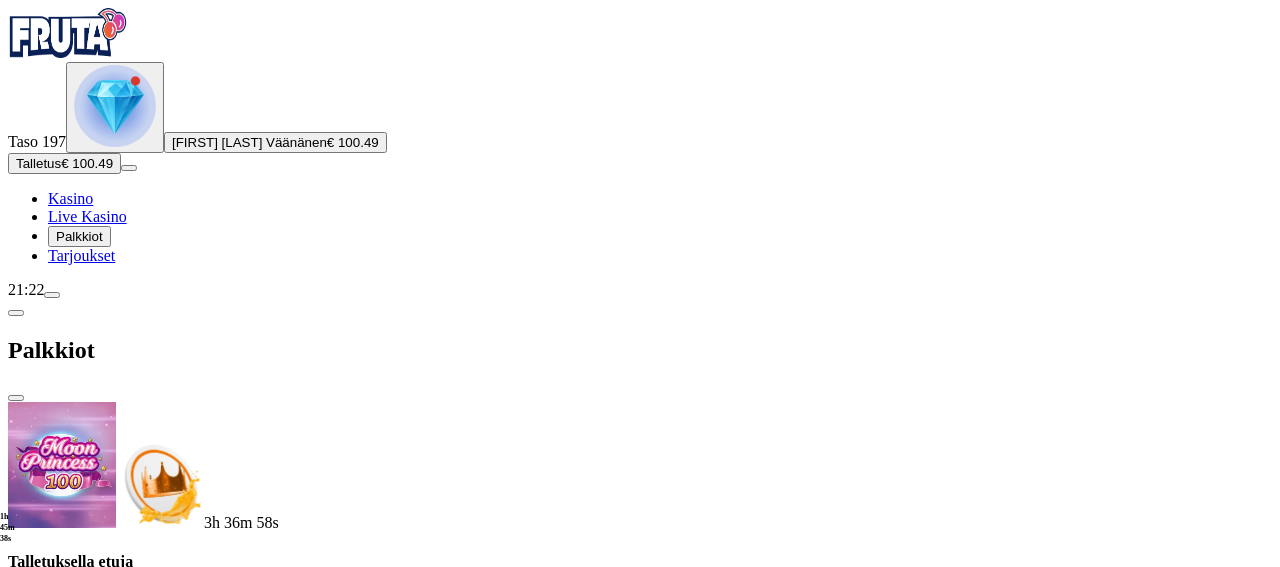 click at bounding box center [112, 1657] 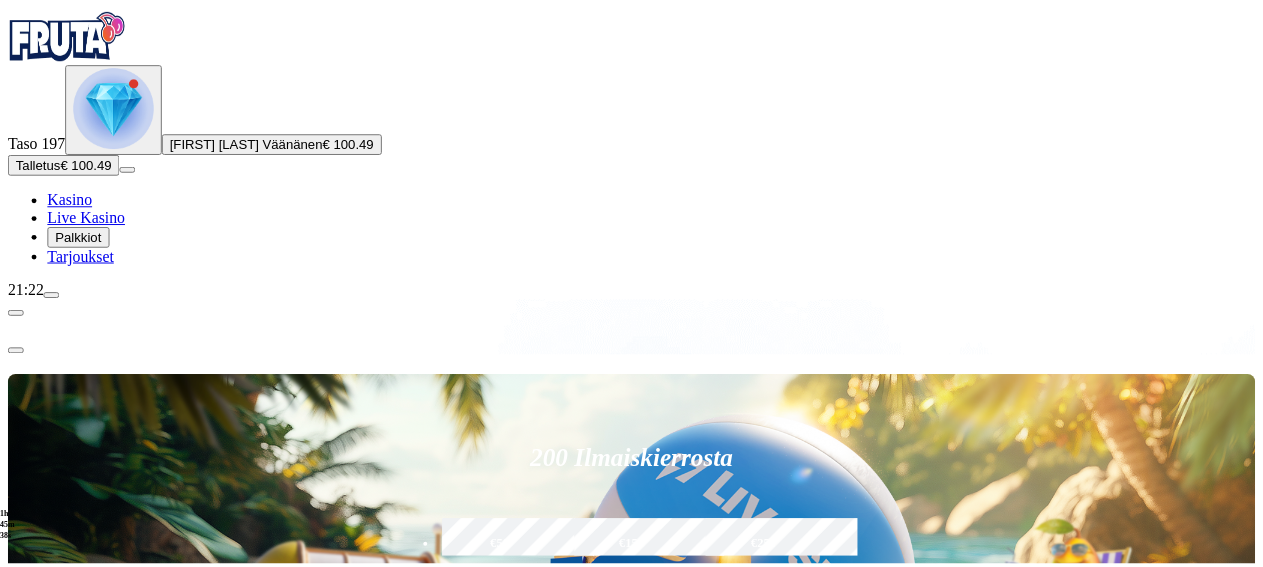 scroll, scrollTop: 0, scrollLeft: 0, axis: both 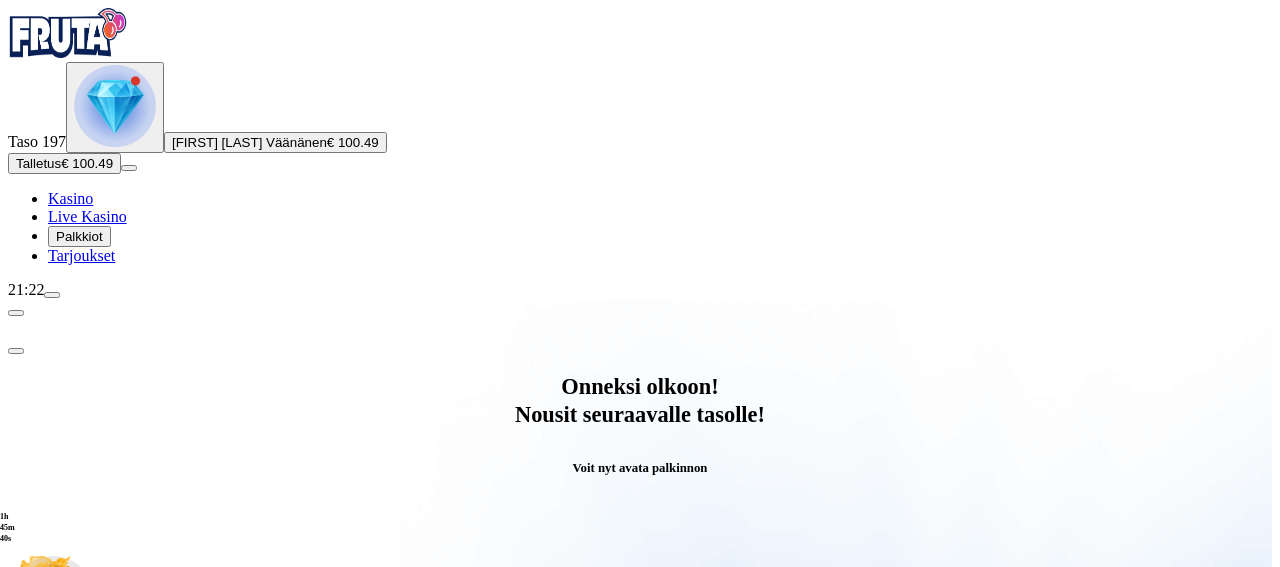 click on "Avaa palkinto" at bounding box center [640, 795] 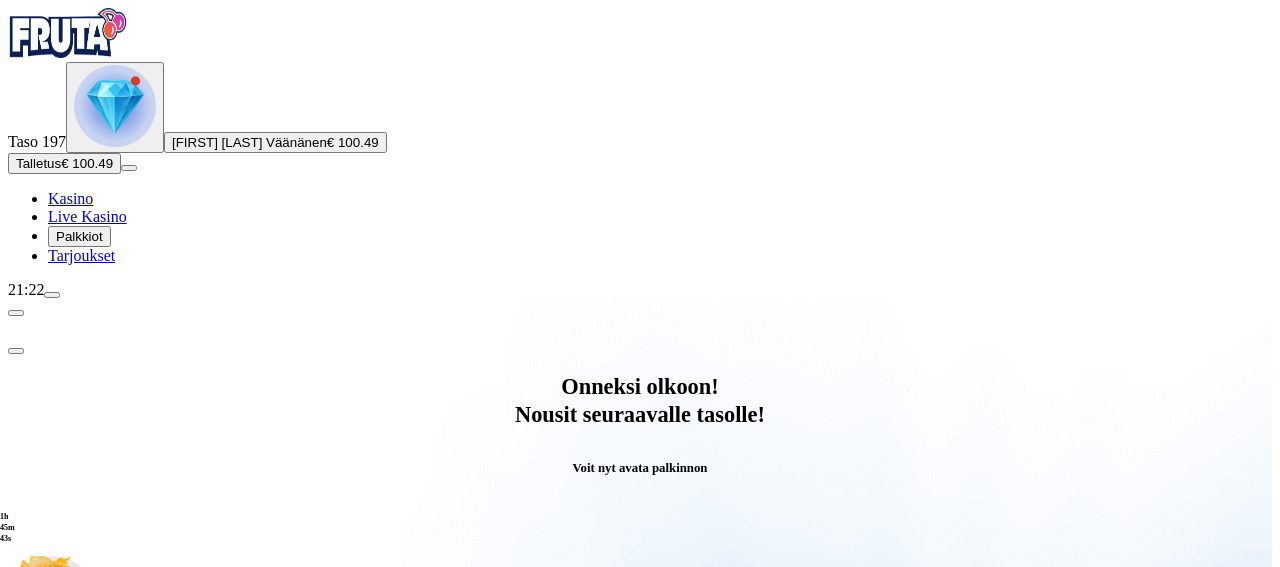 click at bounding box center (88, 999) 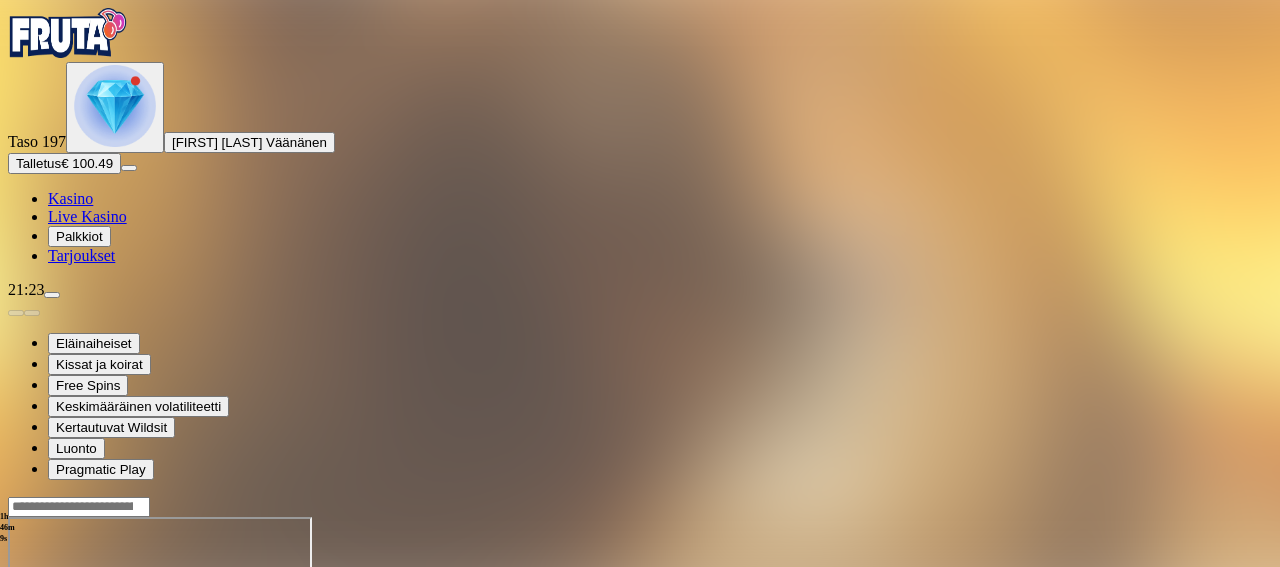 click at bounding box center [48, 689] 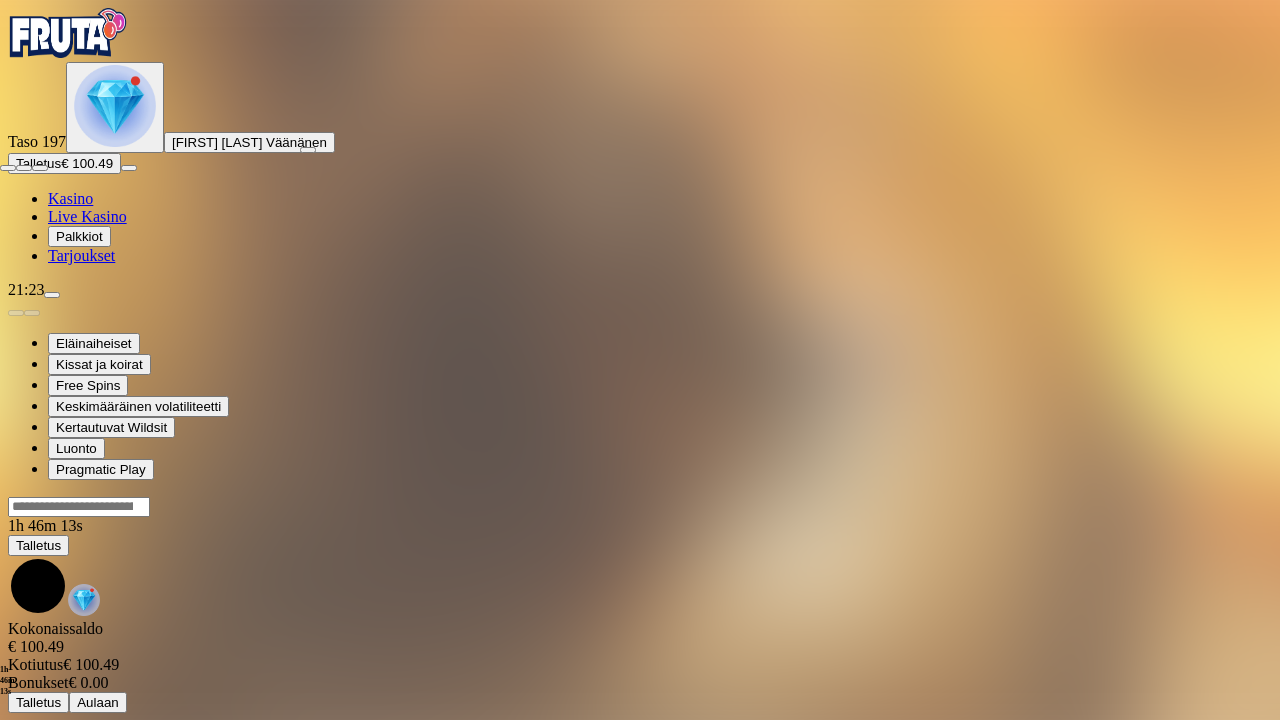 click at bounding box center [40, 168] 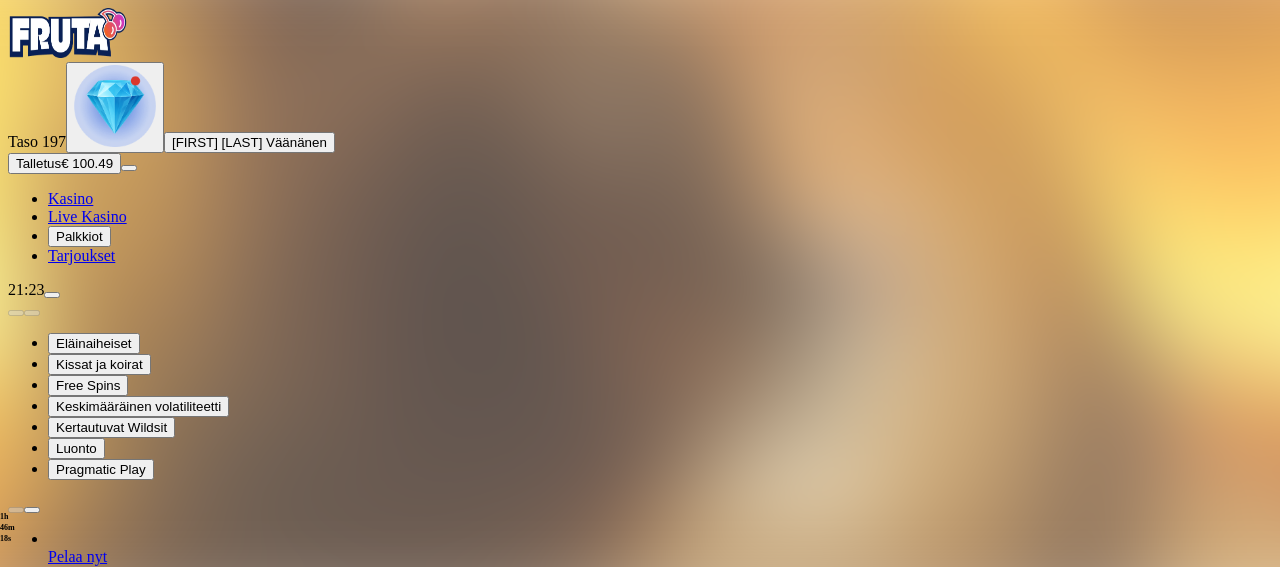 click on "1h 46m 18s Talletus Kokonaissaldo € 100.49 Kotiutus € 100.49 Bonukset € 0.00 Talletus Aulaan" at bounding box center [640, 1282] 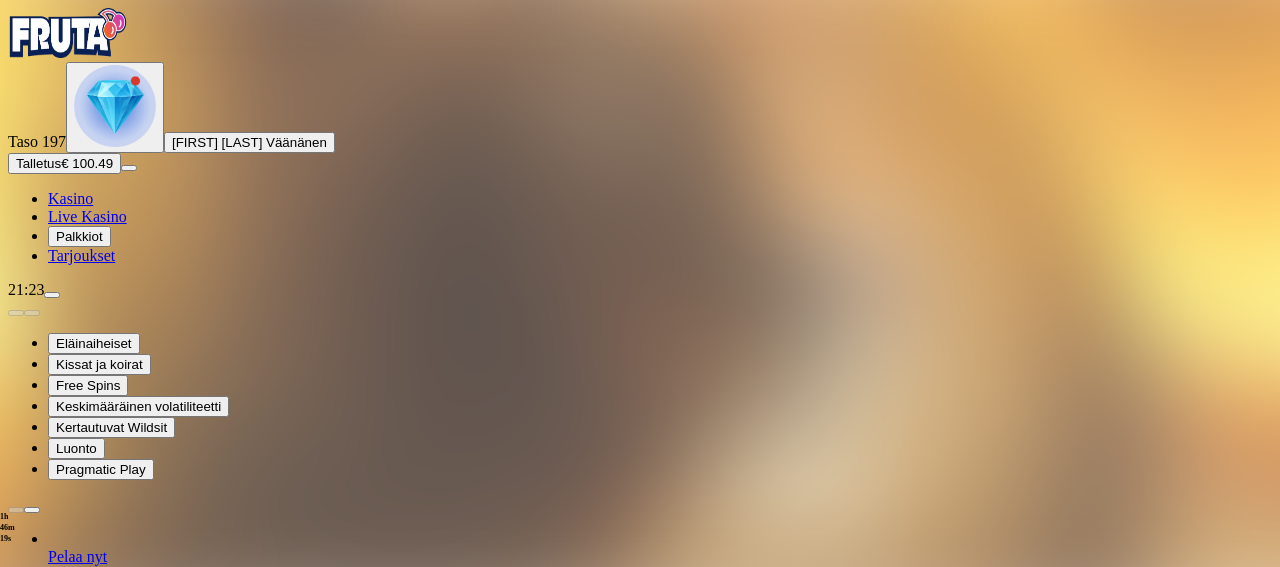 click at bounding box center [16, 1279] 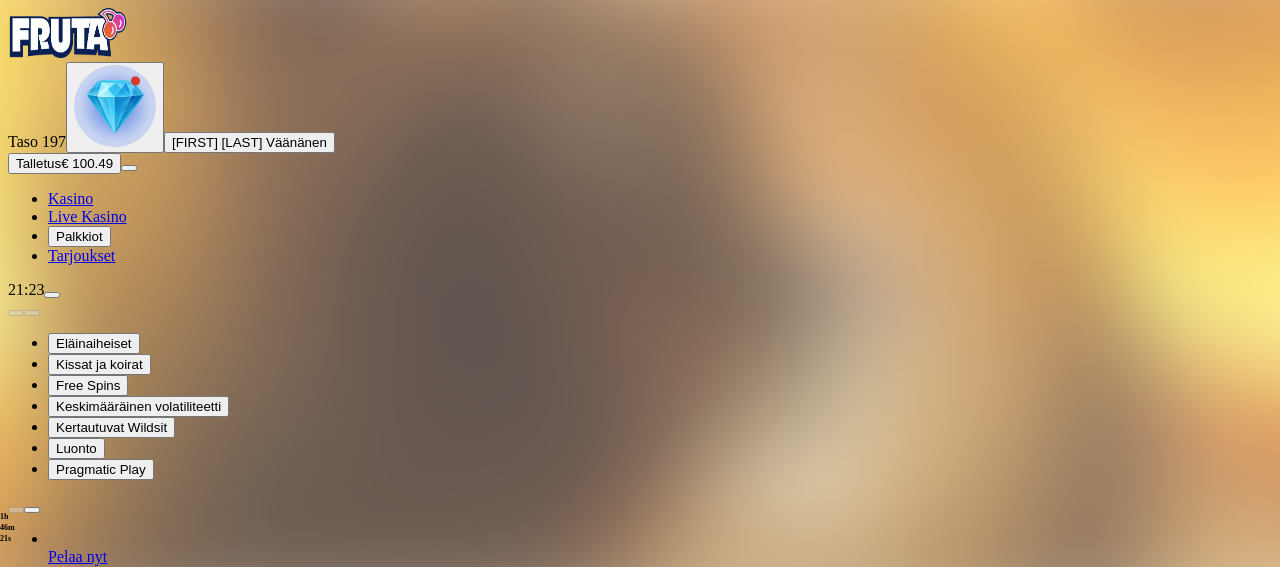 click at bounding box center [16, 1279] 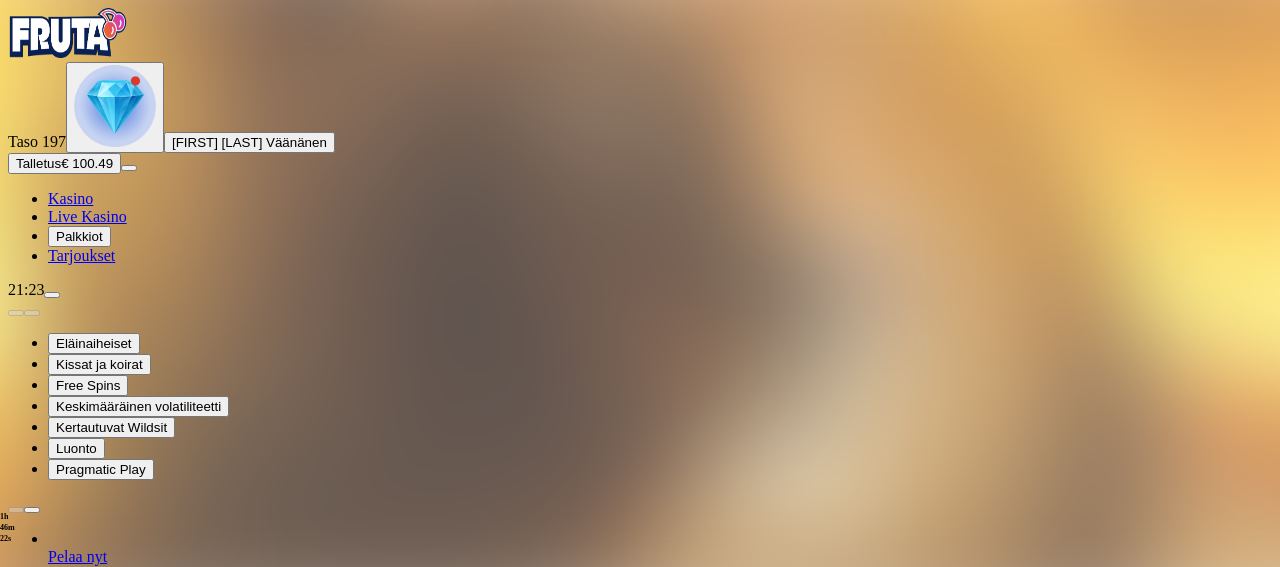 click at bounding box center (16, 1279) 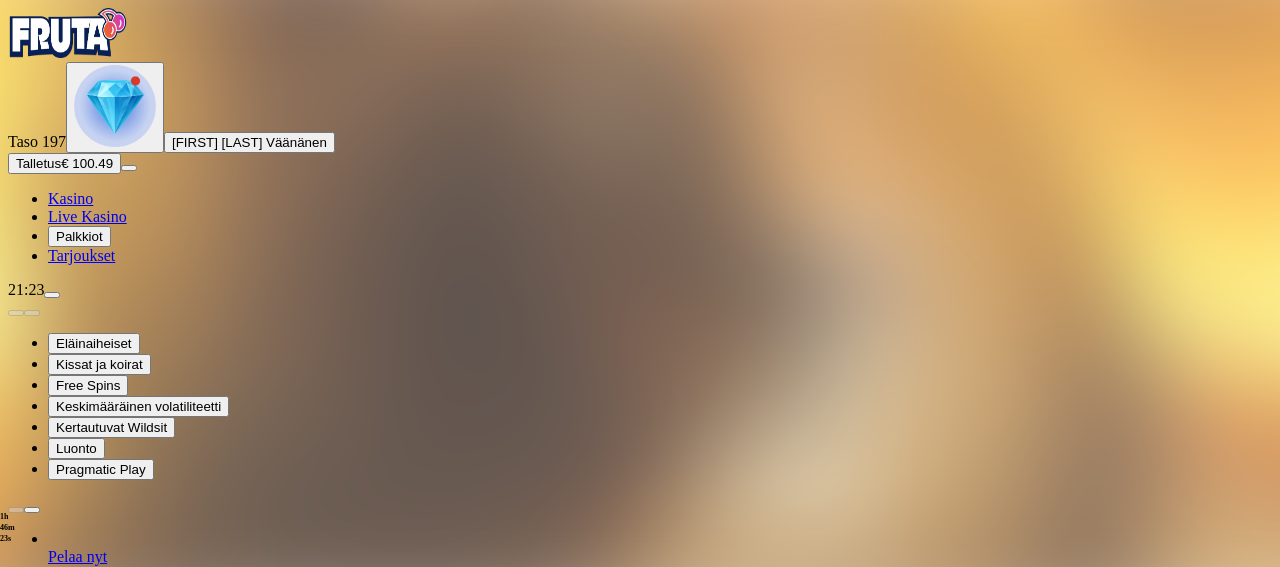 click at bounding box center [16, 1279] 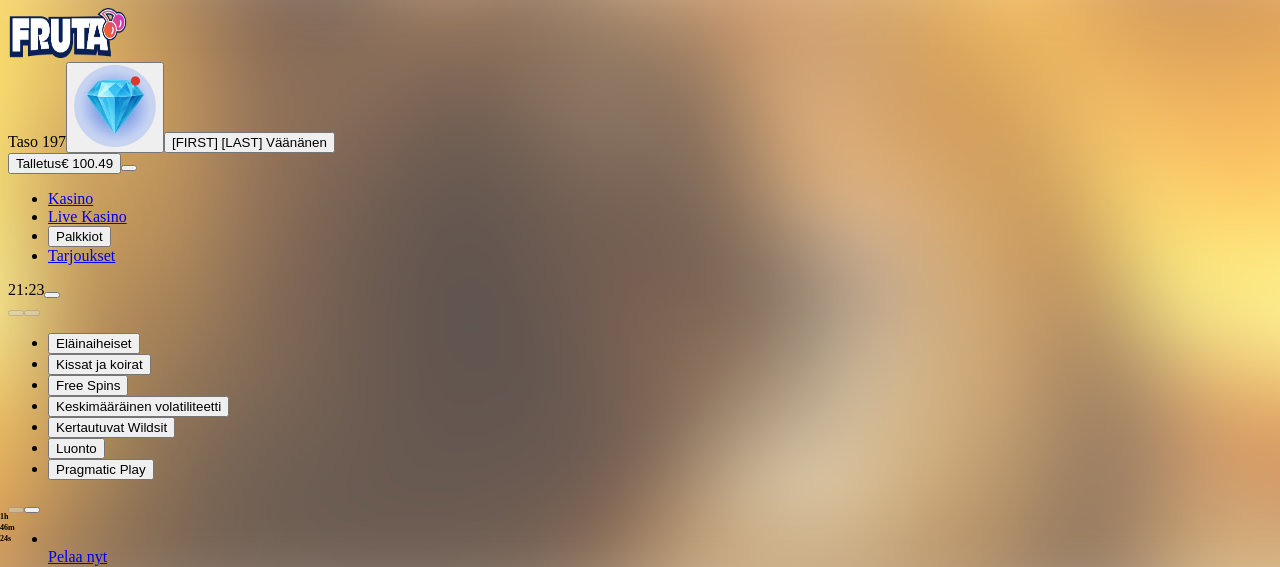click at bounding box center [640, 1184] 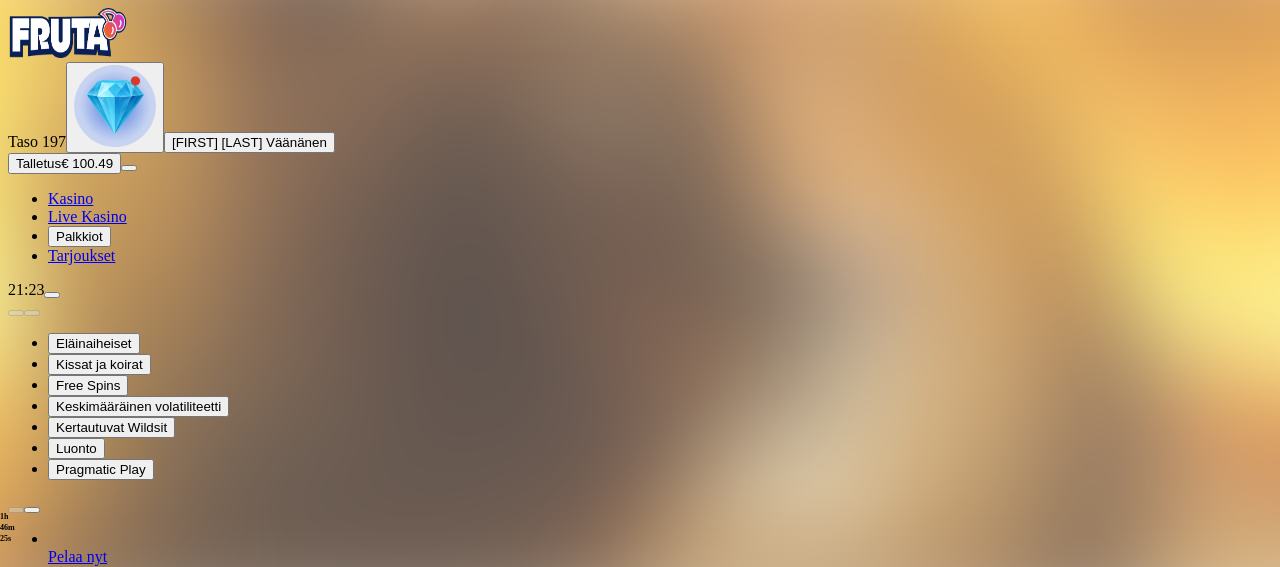 click at bounding box center (16, 1279) 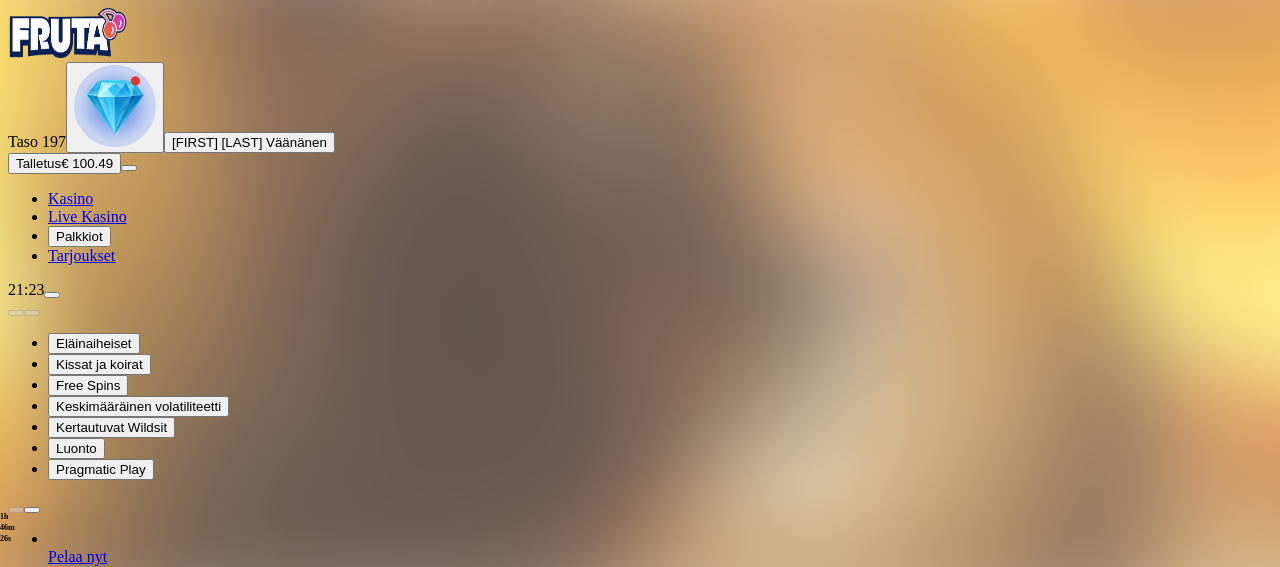 click at bounding box center (16, 1279) 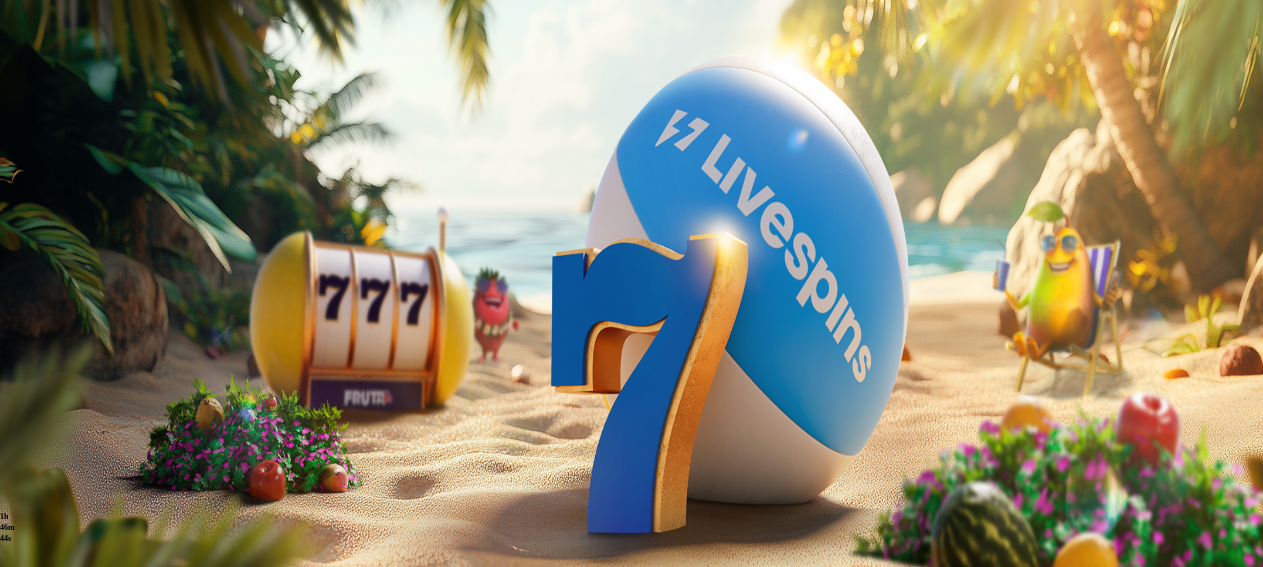 scroll, scrollTop: 0, scrollLeft: 0, axis: both 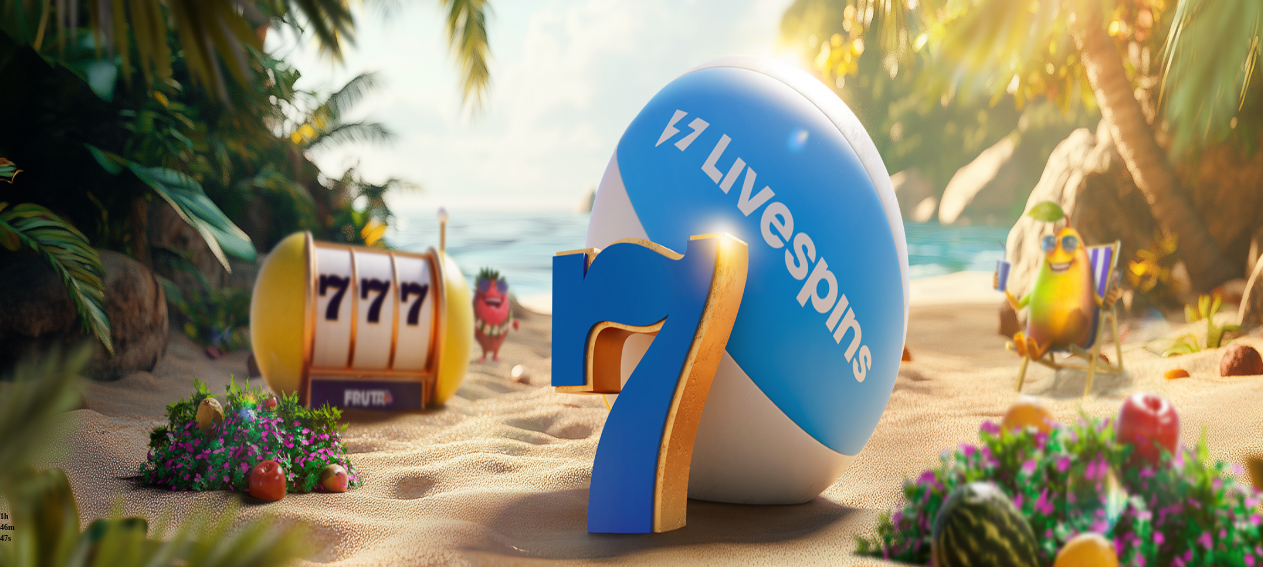 click on "200 Ilmaiskierrosta €50 €150 €250 *** € € Talleta ja pelaa 200 kierrätysvapaata ilmaiskierrosta ensitalletuksen yhteydessä. 50 kierrosta per päivä, 4 päivän ajan. Suositut Kolikkopelit Live Kasino Jackpotit Pöytäpelit Kaikki pelit Viimeksi pelattu Pelaa nyt Gold Blitz Pelaa nyt Book of Dead Pelaa nyt Tome of Madness Pelaa nyt Legacy of Dead Pelaa nyt Aloha! Cluster Pays Pelaa nyt Starburst Pelaa nyt Chicken Drop Pelaa nyt Hot Safari Pelaa nyt Wolf Gold Pelaa nyt Wild Wild Riches Megaways Pelaa nyt Rich Wilde and the Tome of Insanity Suosituinta alueellasi Näytä kaikki Pelaa nyt Gates of Olympus Super Scatter Pelaa nyt Rad Maxx Pelaa nyt Cherry Pop Pelaa nyt Thor’s Rage Pelaa nyt Wanted Dead or a Wild Pelaa nyt Esqueleto Explosivo 2 Pelaa nyt Barbarossa Pelaa nyt Moon Princess 100 Pelaa nyt Sweet Bonanza Pelaa nyt Le Bandit Pelaa nyt Reactoonz Uusia pelejä Näytä kaikki Pelaa nyt Sweet Bonanza Super Scatter Pelaa nyt Fu Wu Shi Gold Blitz Ultimate Pelaa nyt Turbo Duck Pelaa nyt Alibi ." at bounding box center [631, 2760] 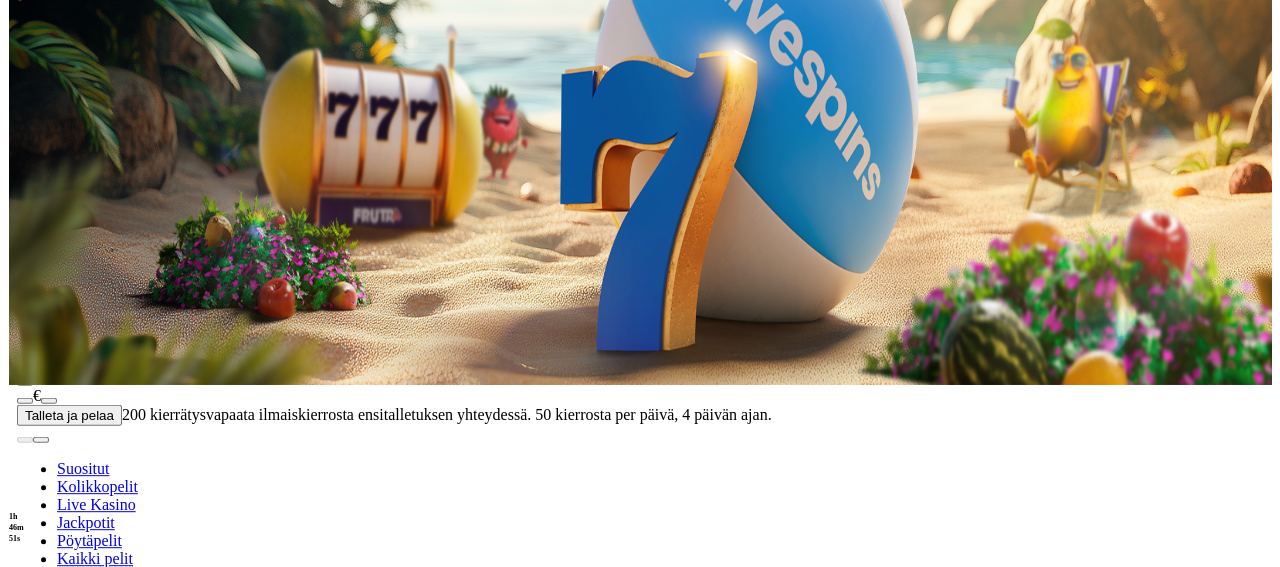 scroll, scrollTop: 184, scrollLeft: 0, axis: vertical 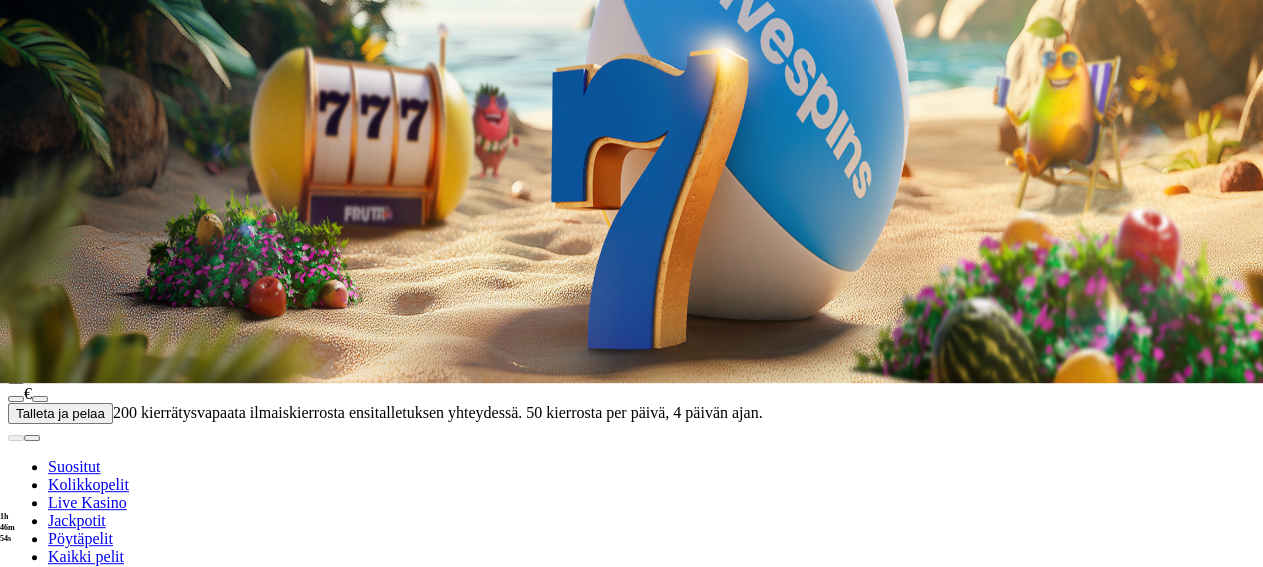 click at bounding box center (115, -78) 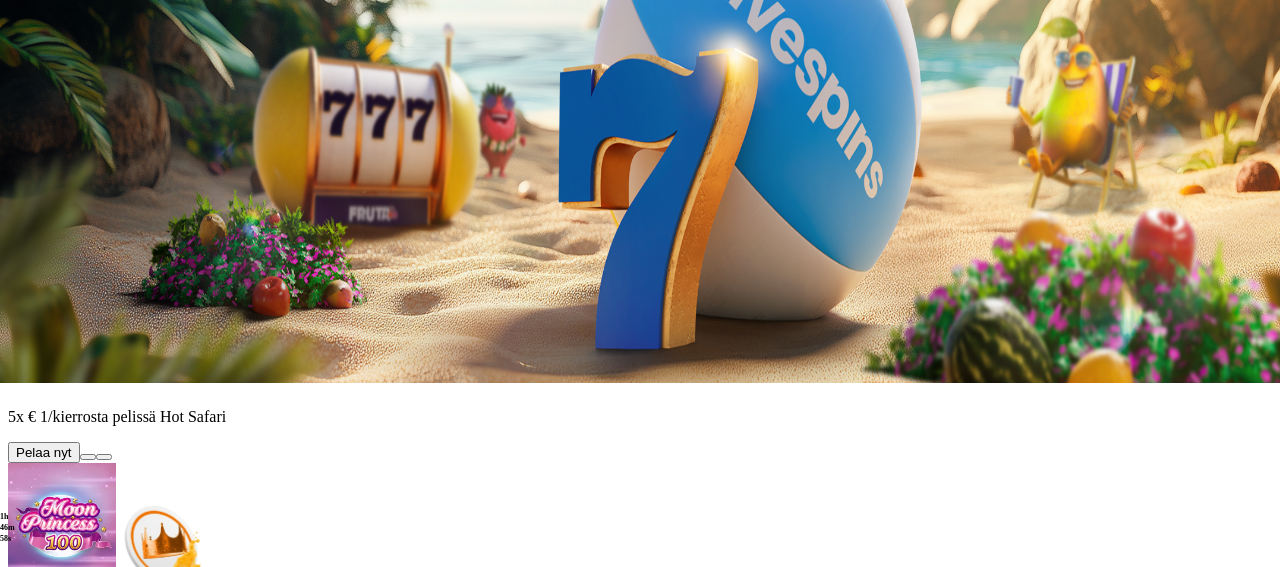click at bounding box center [88, 457] 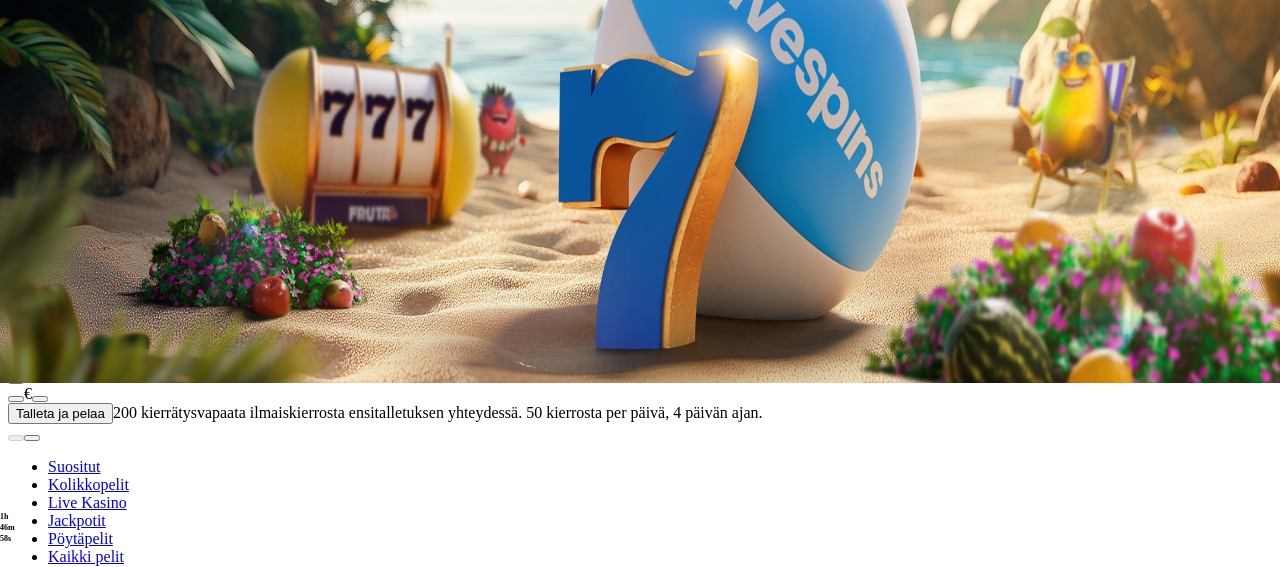 scroll, scrollTop: 0, scrollLeft: 0, axis: both 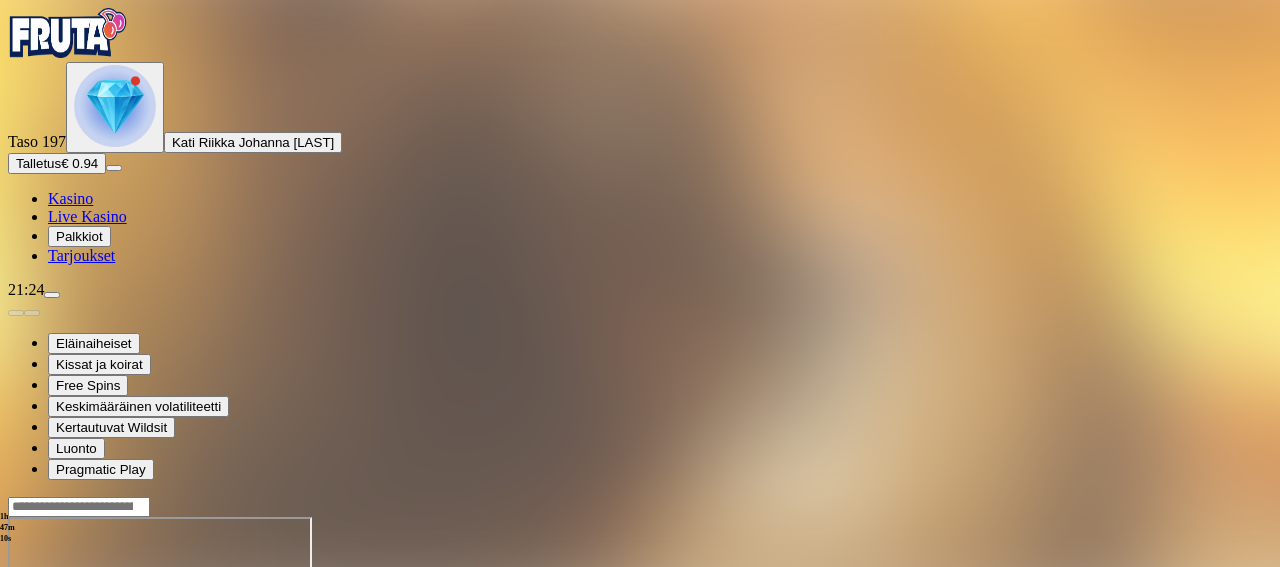 click at bounding box center (48, 689) 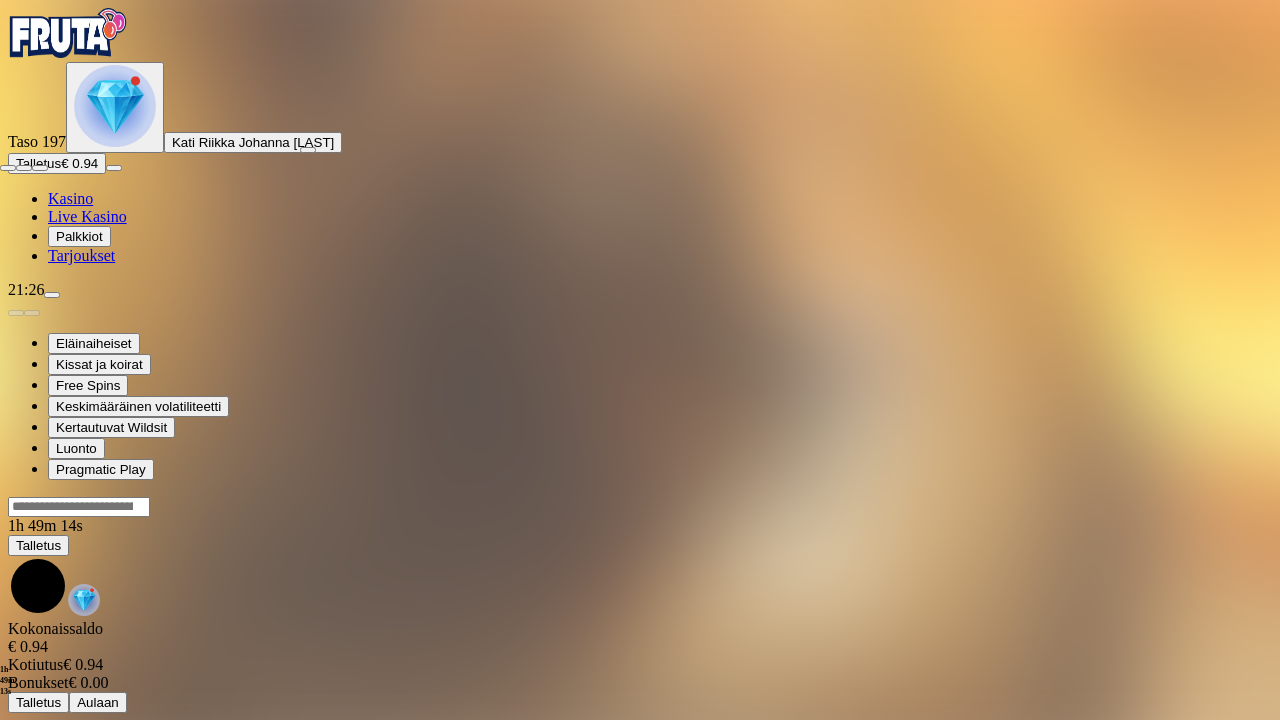 click at bounding box center [40, 168] 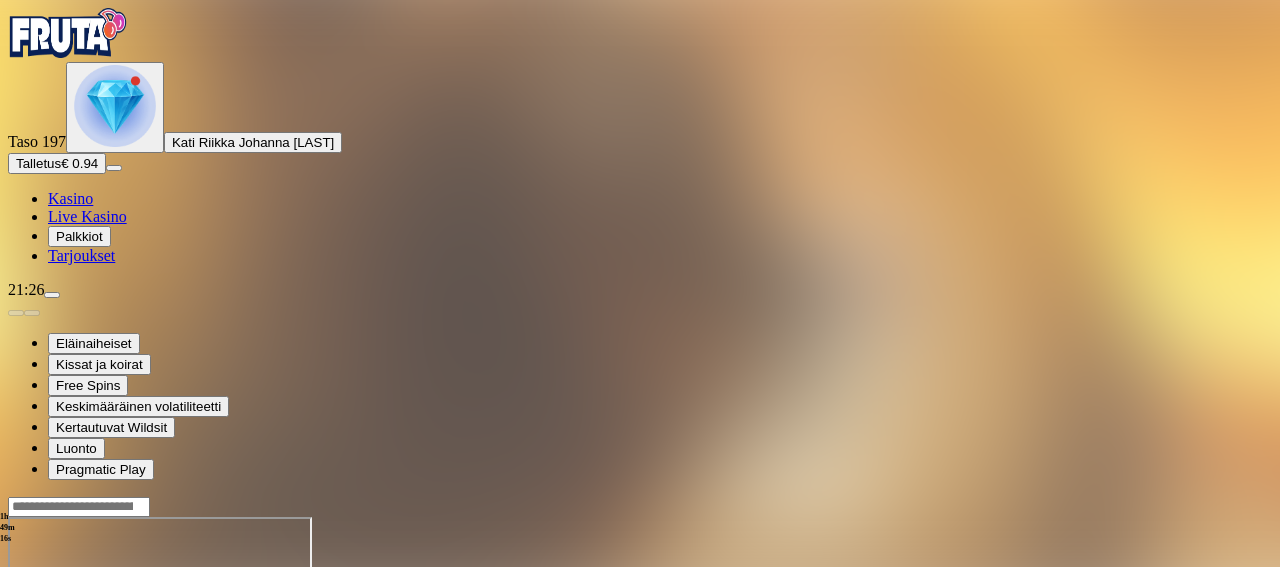 click at bounding box center [16, 689] 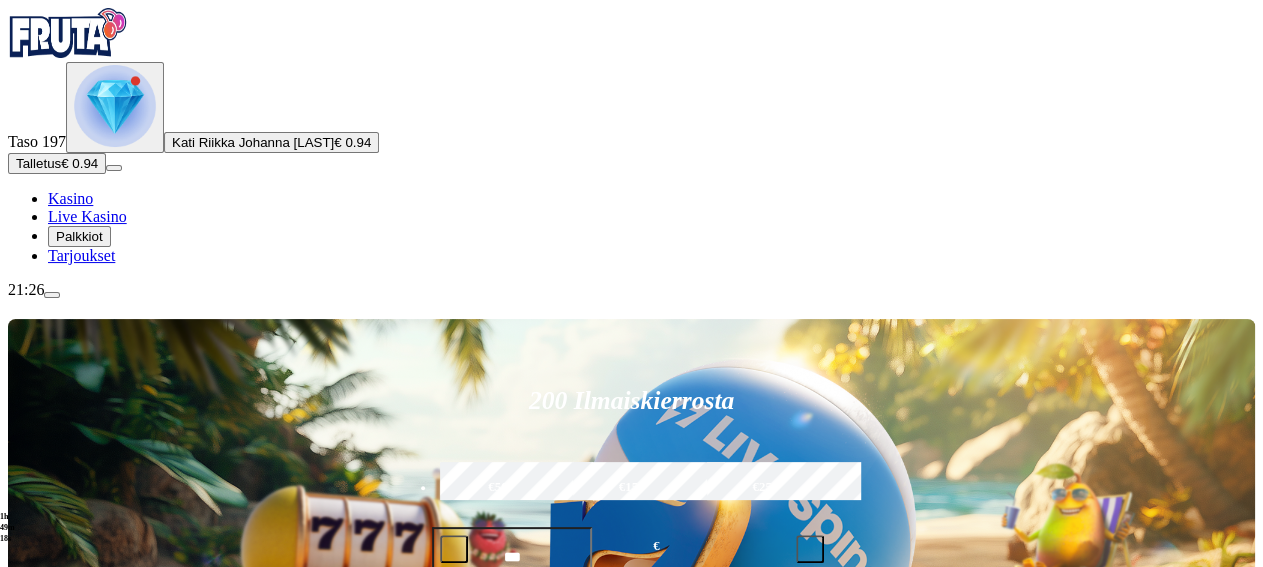 click at bounding box center (115, 106) 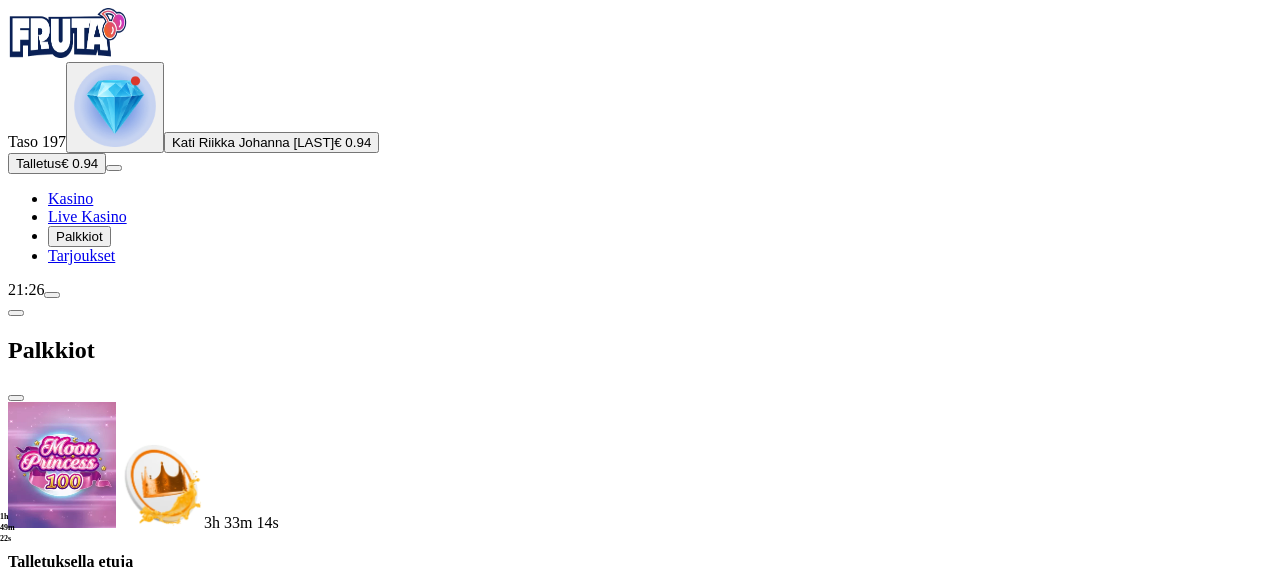 scroll, scrollTop: 507, scrollLeft: 0, axis: vertical 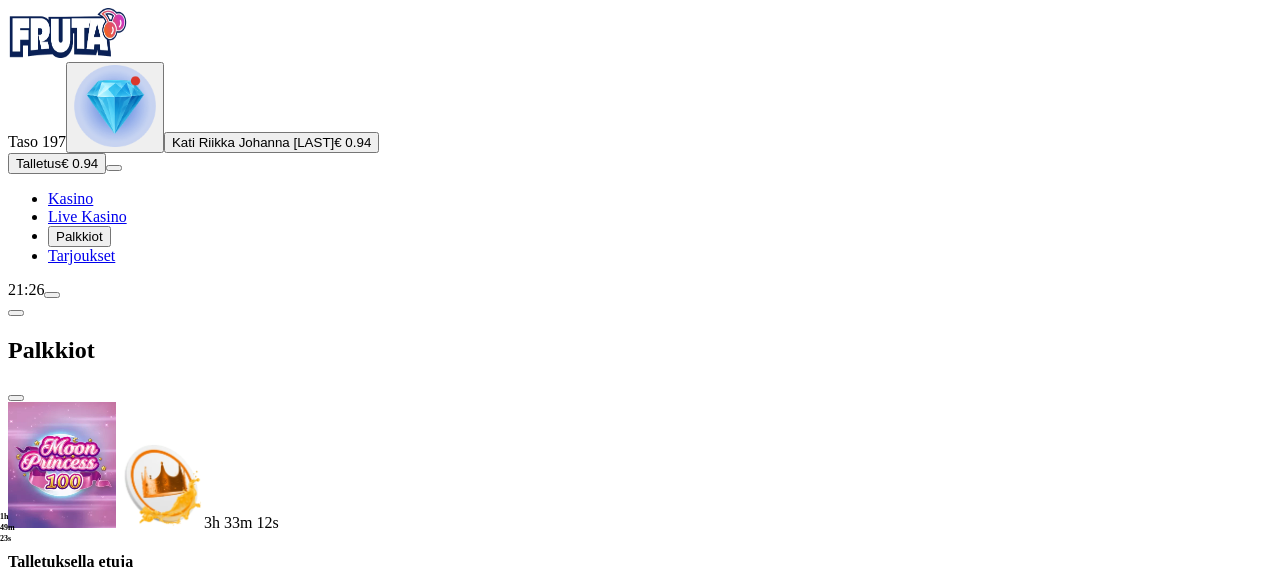 click at bounding box center (112, 1657) 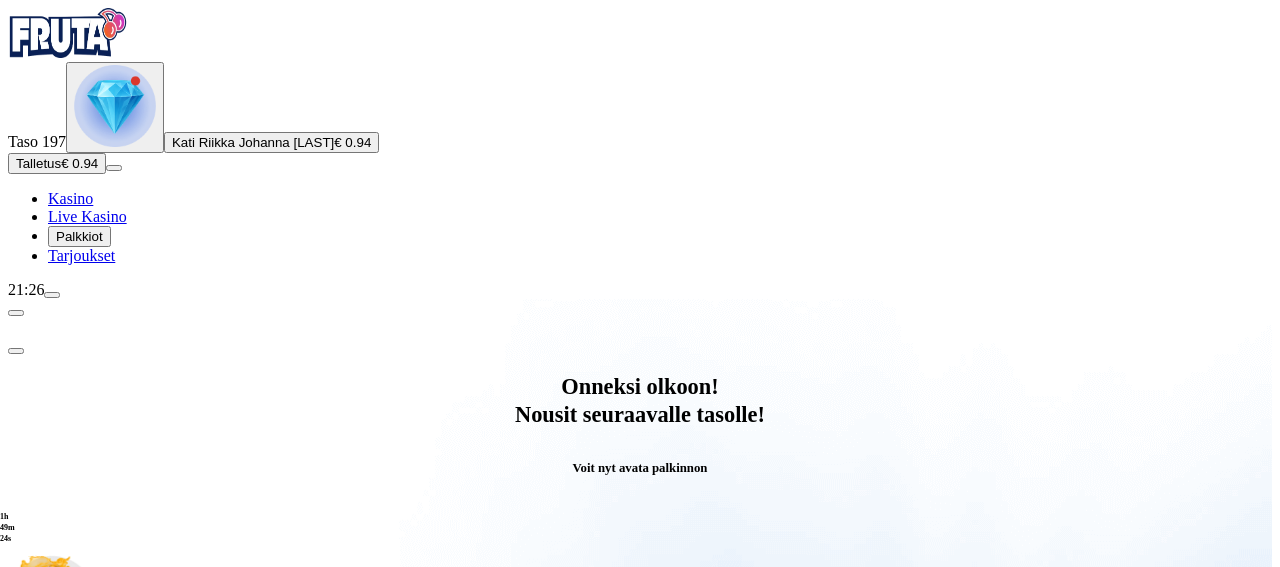 scroll, scrollTop: 0, scrollLeft: 0, axis: both 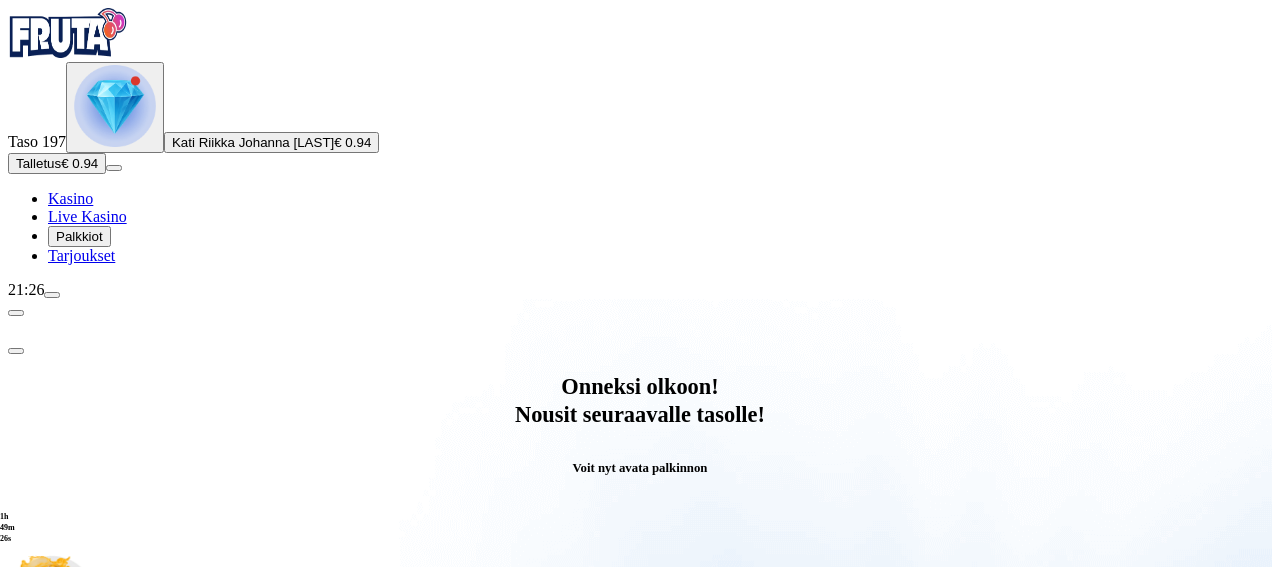 click on "Avaa palkinto" at bounding box center [640, 795] 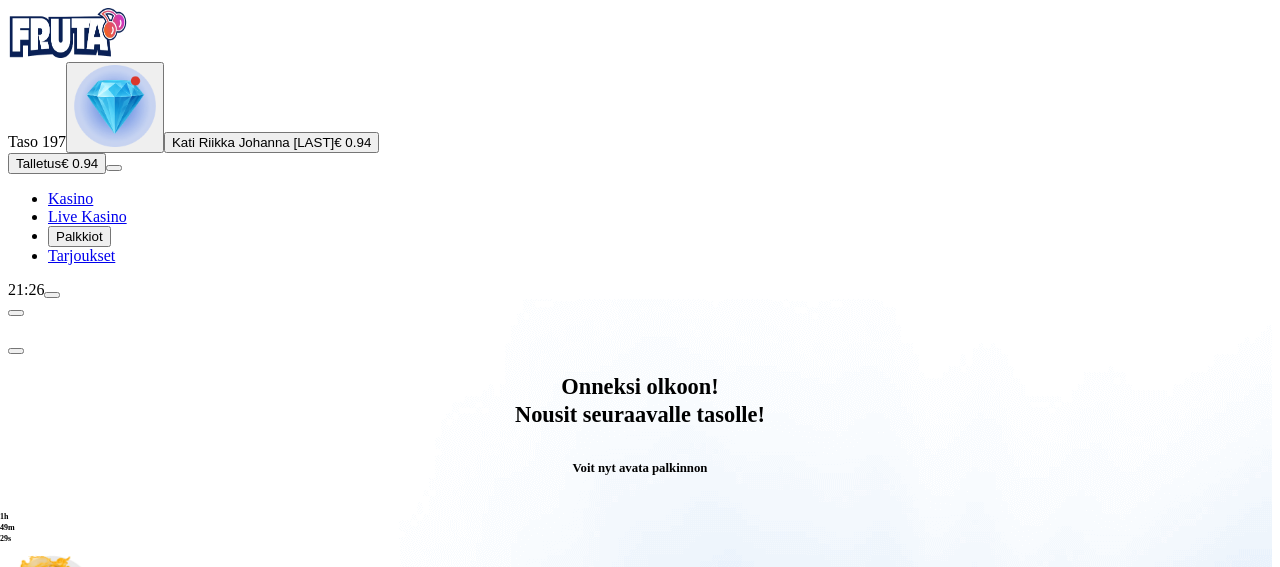 click at bounding box center (88, 999) 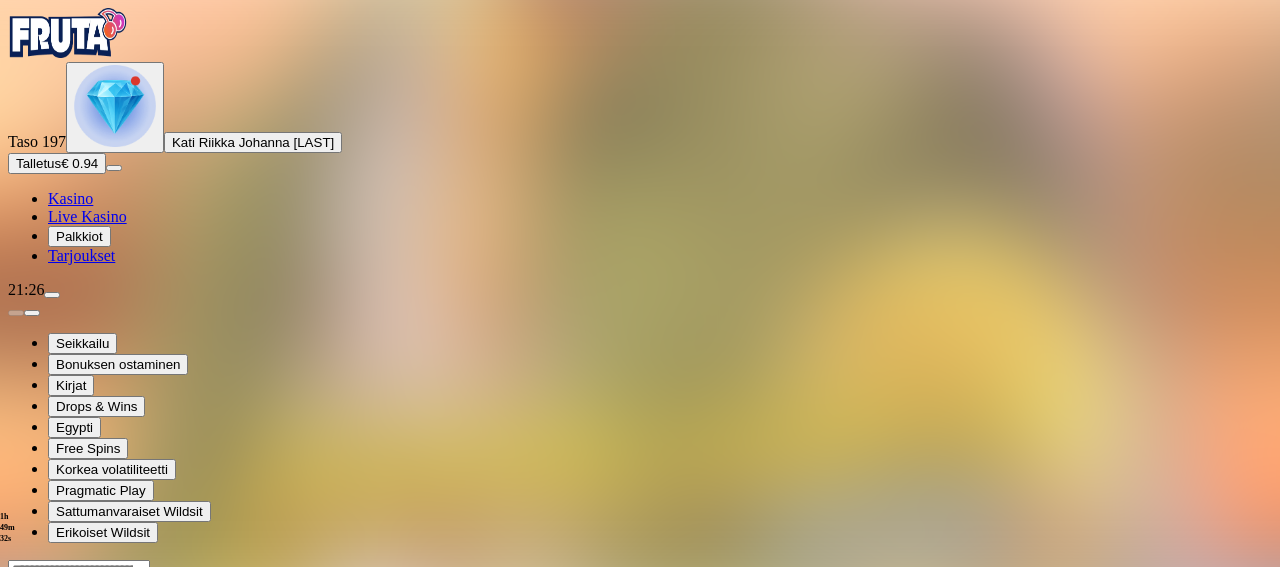 click at bounding box center (48, 752) 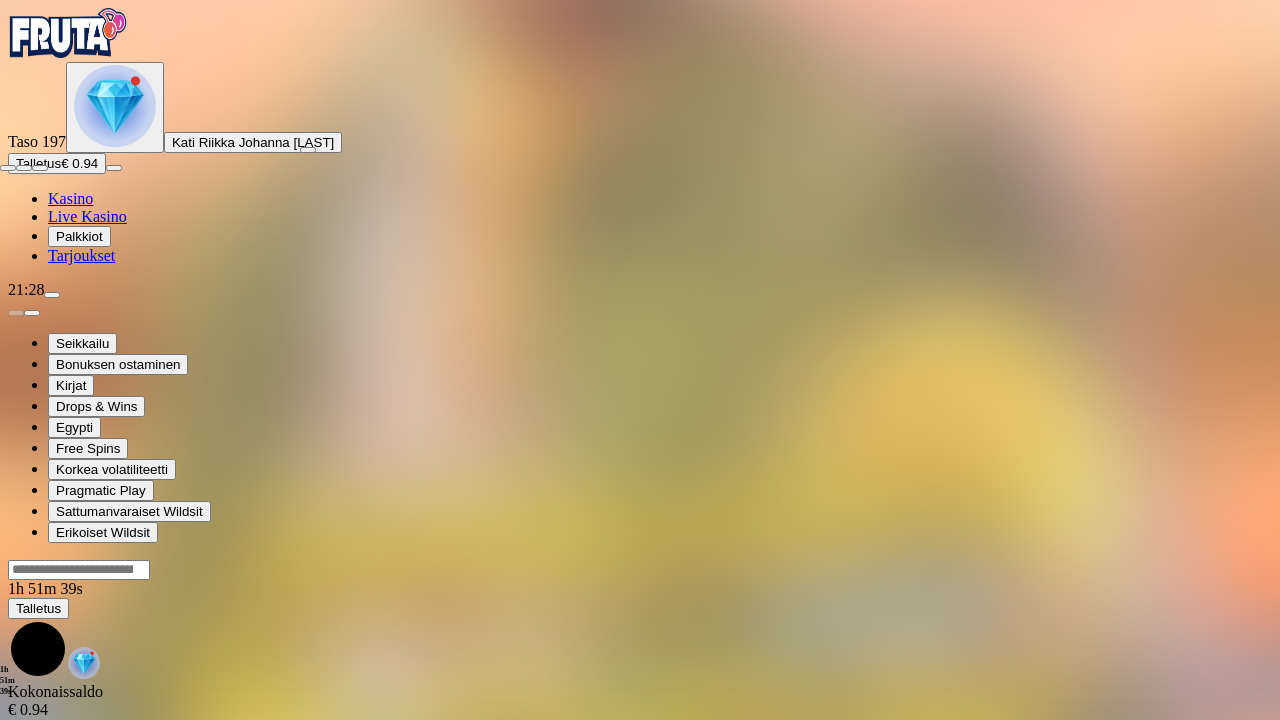 click at bounding box center (40, 168) 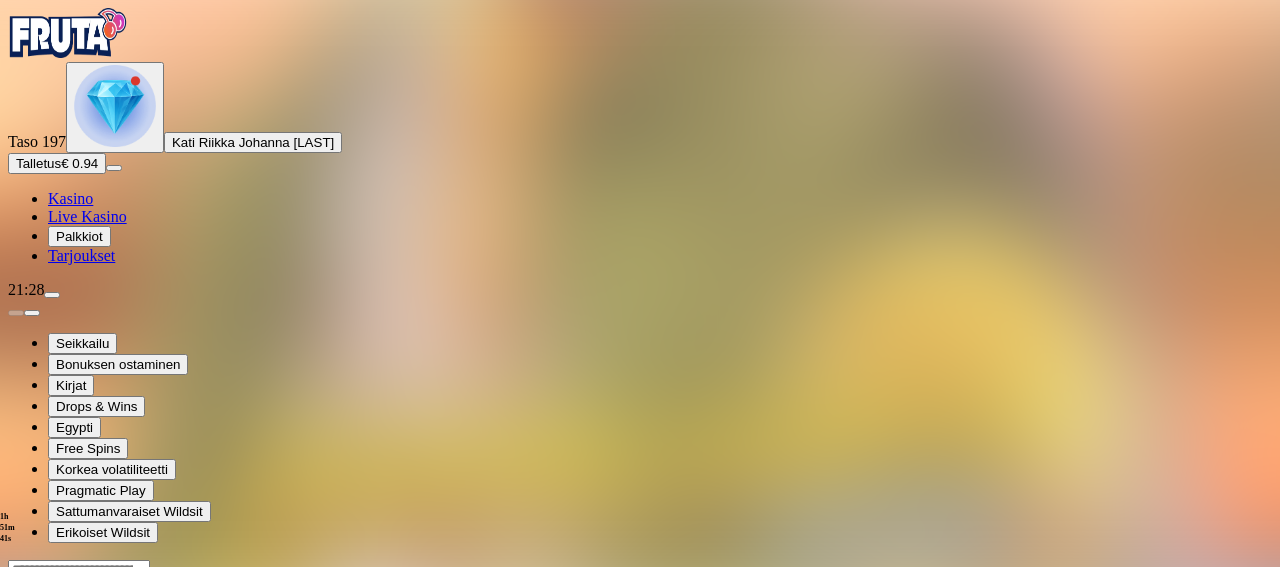 click at bounding box center [16, 752] 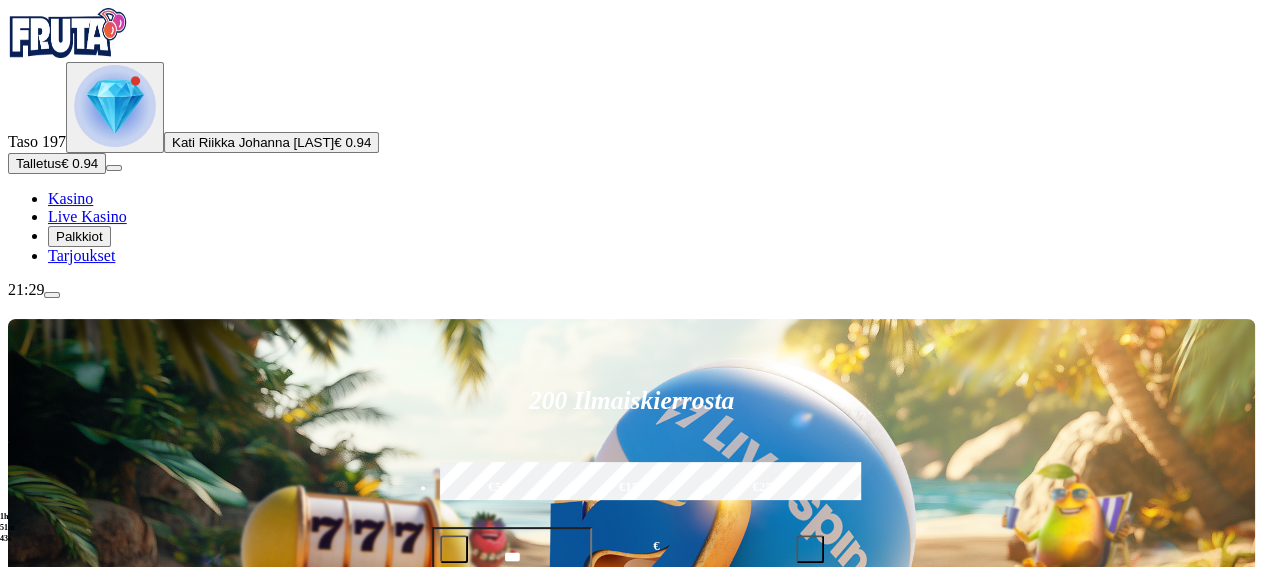 click at bounding box center (115, 106) 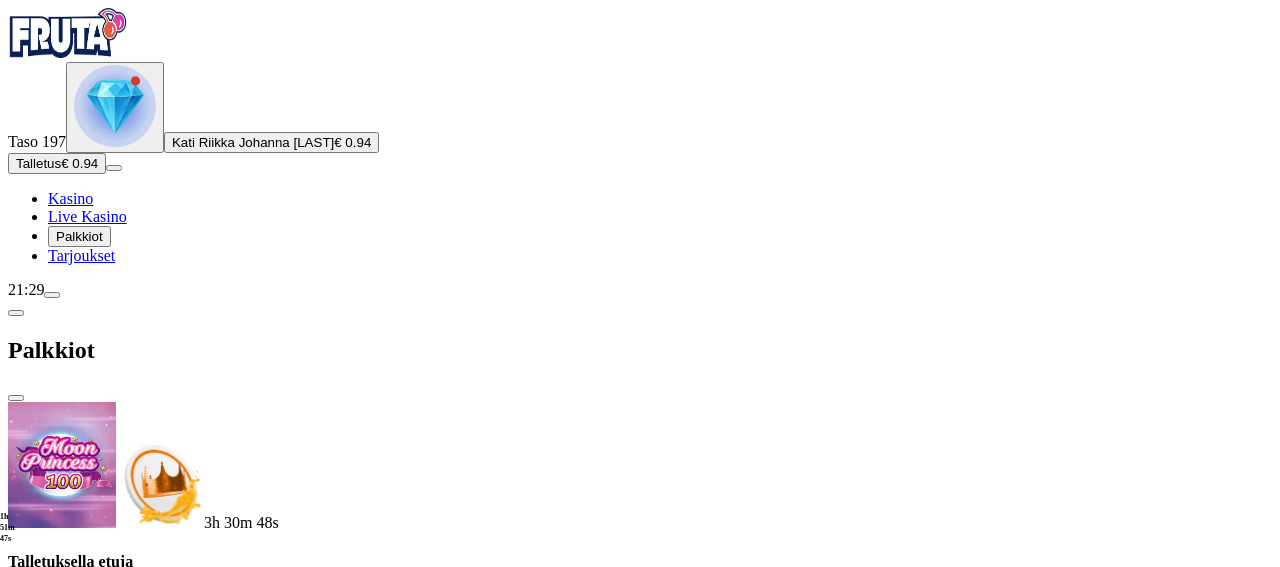 scroll, scrollTop: 444, scrollLeft: 0, axis: vertical 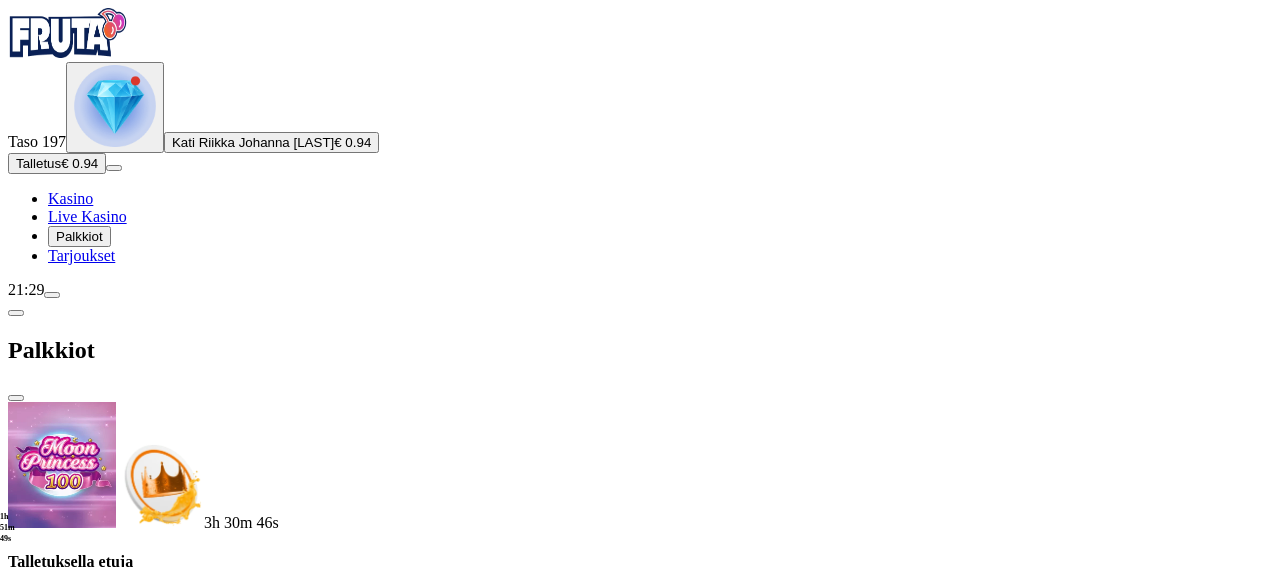 click at bounding box center [112, 1657] 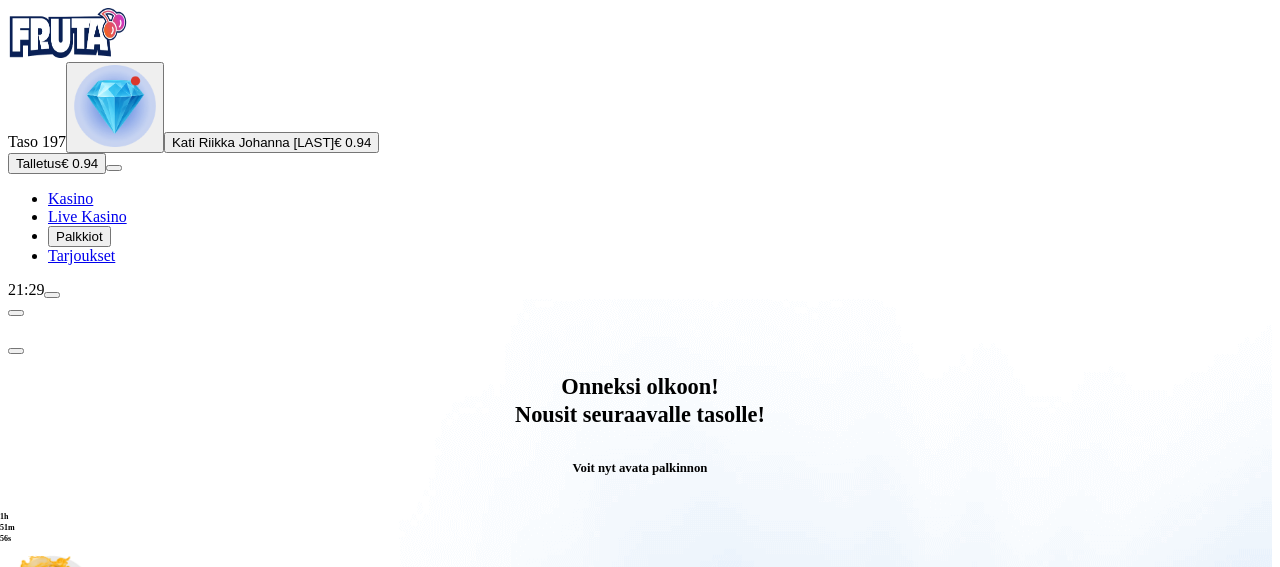 click on "Avaa palkinto" at bounding box center (640, 795) 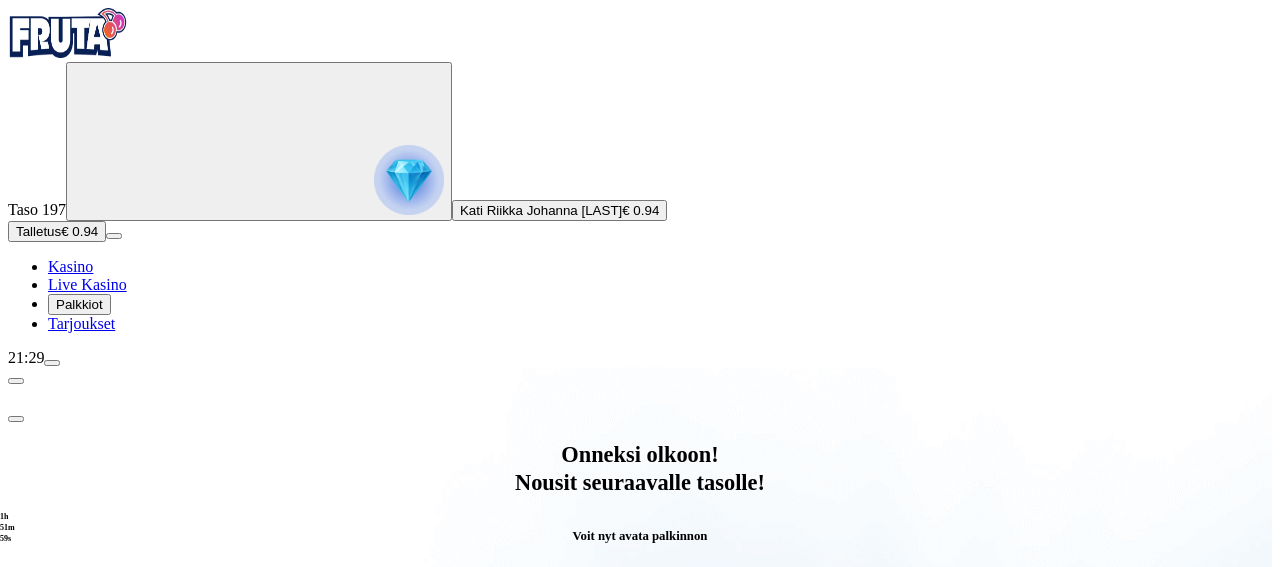click at bounding box center (88, 1067) 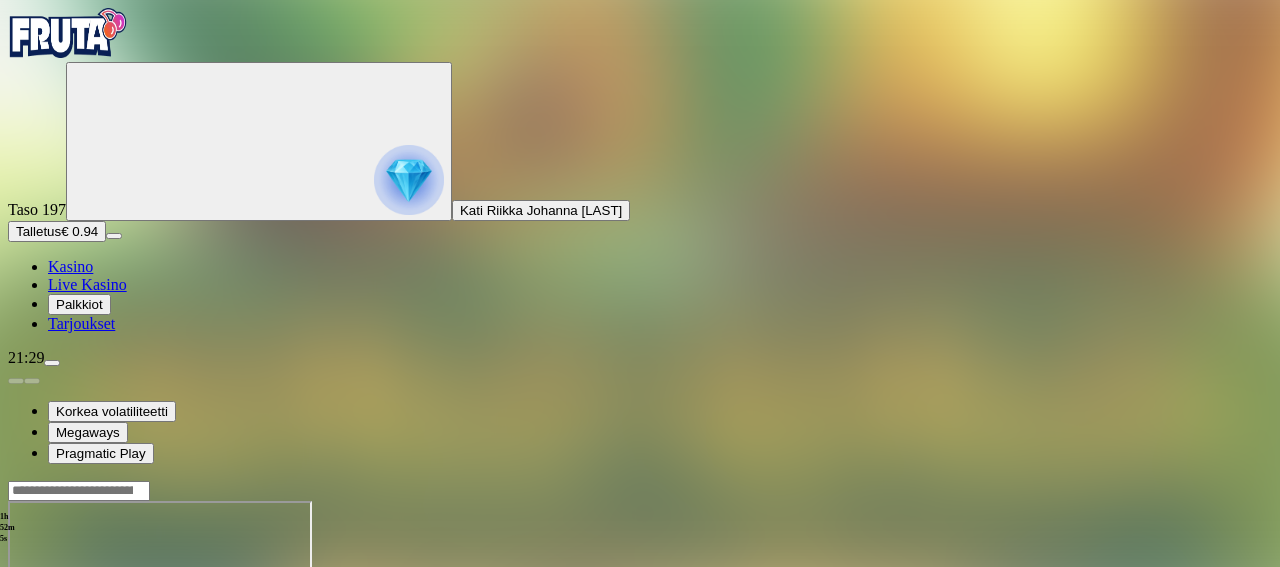 click at bounding box center (48, 673) 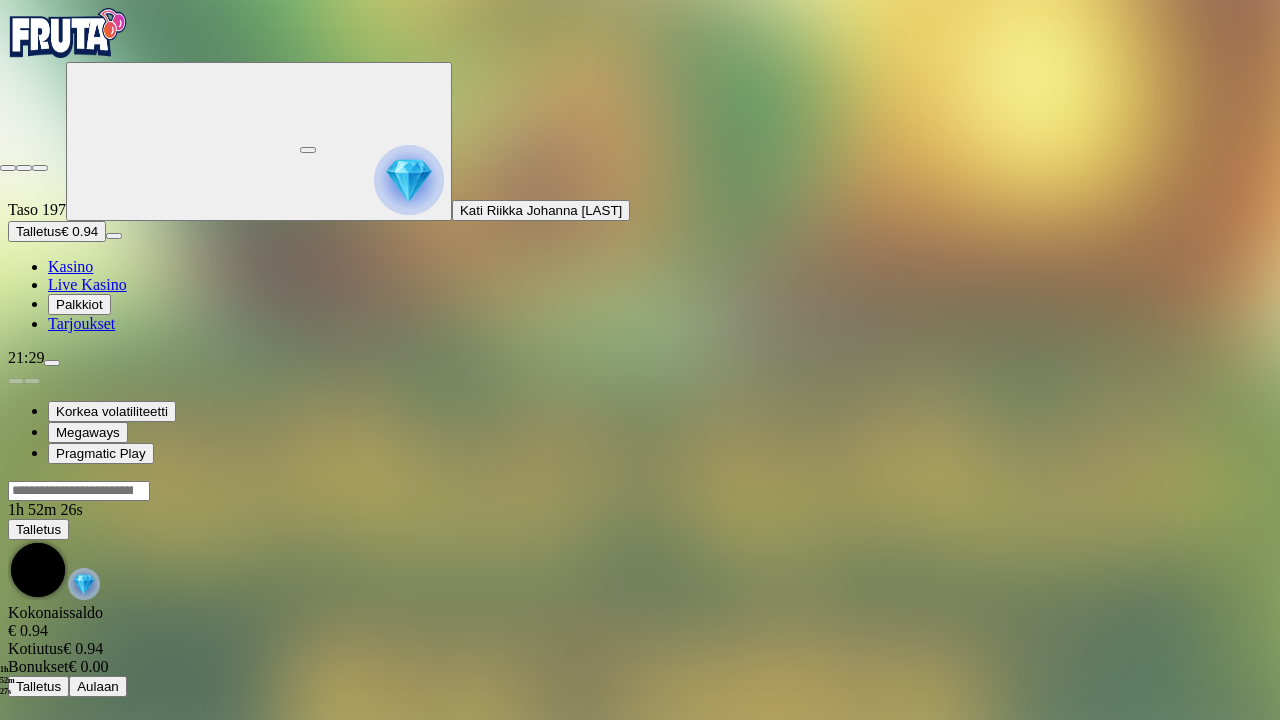 click at bounding box center [8, 168] 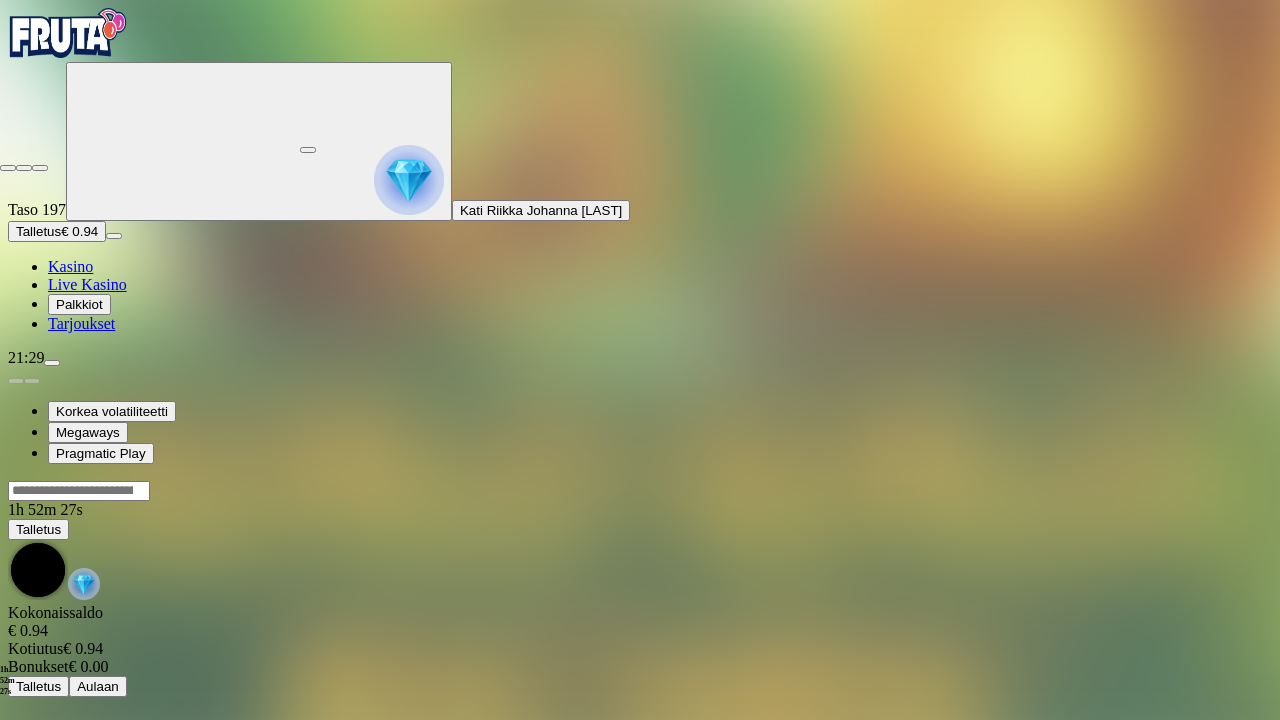 click at bounding box center (308, 150) 